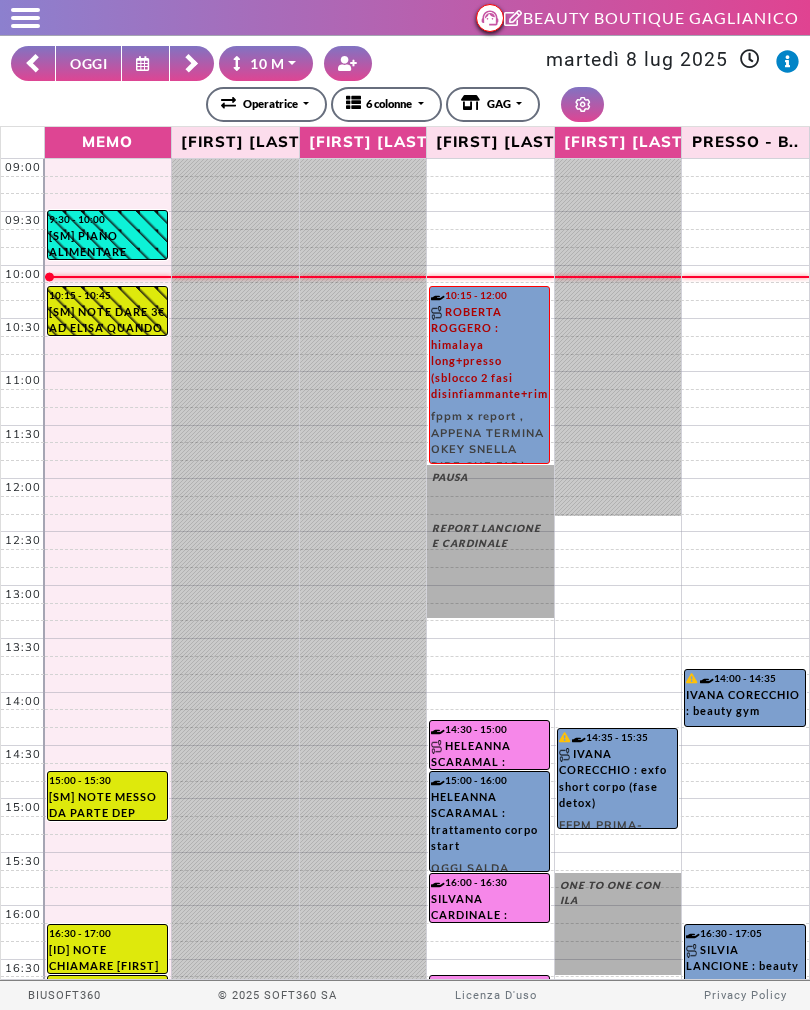 scroll, scrollTop: 0, scrollLeft: 0, axis: both 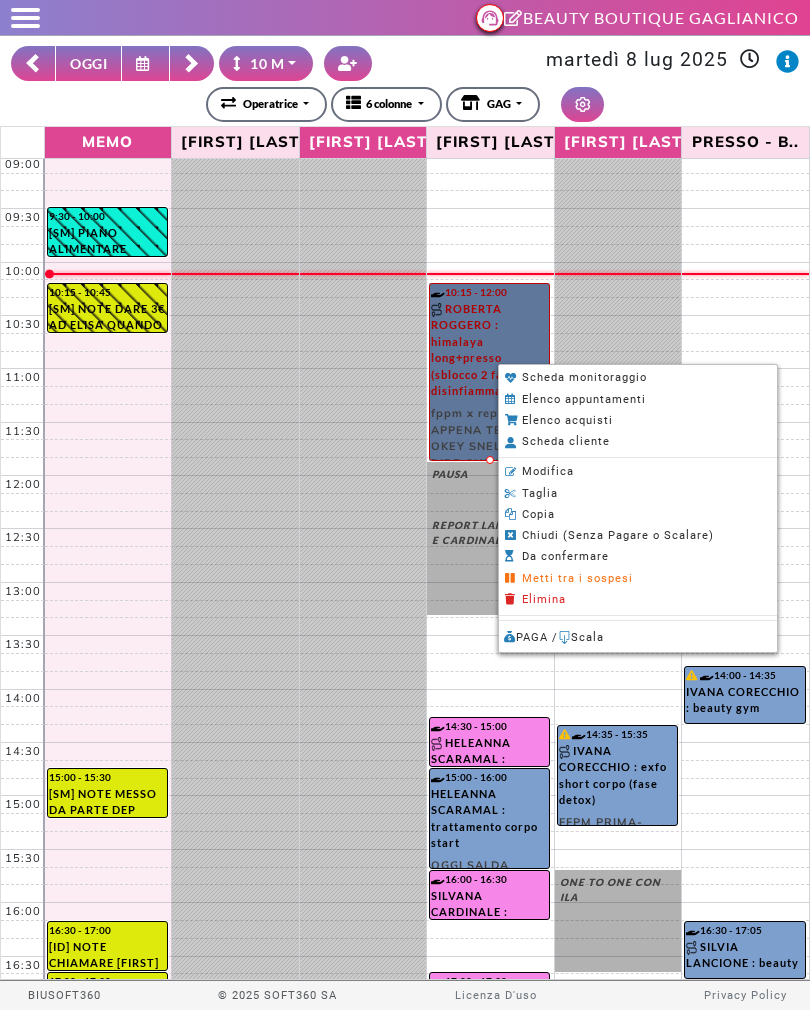 click on "Scheda monitoraggio" at bounding box center (0, 0) 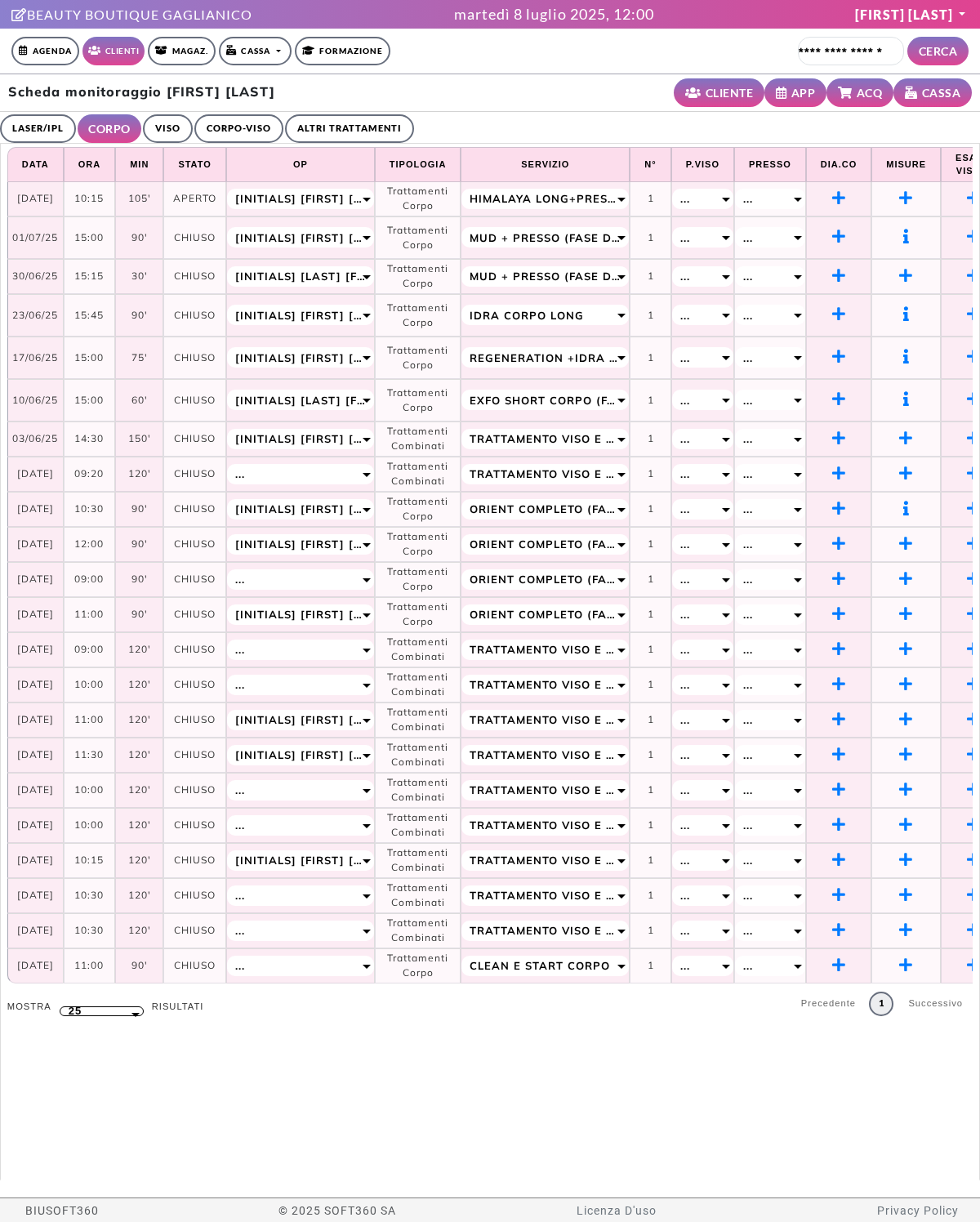 scroll, scrollTop: 0, scrollLeft: 0, axis: both 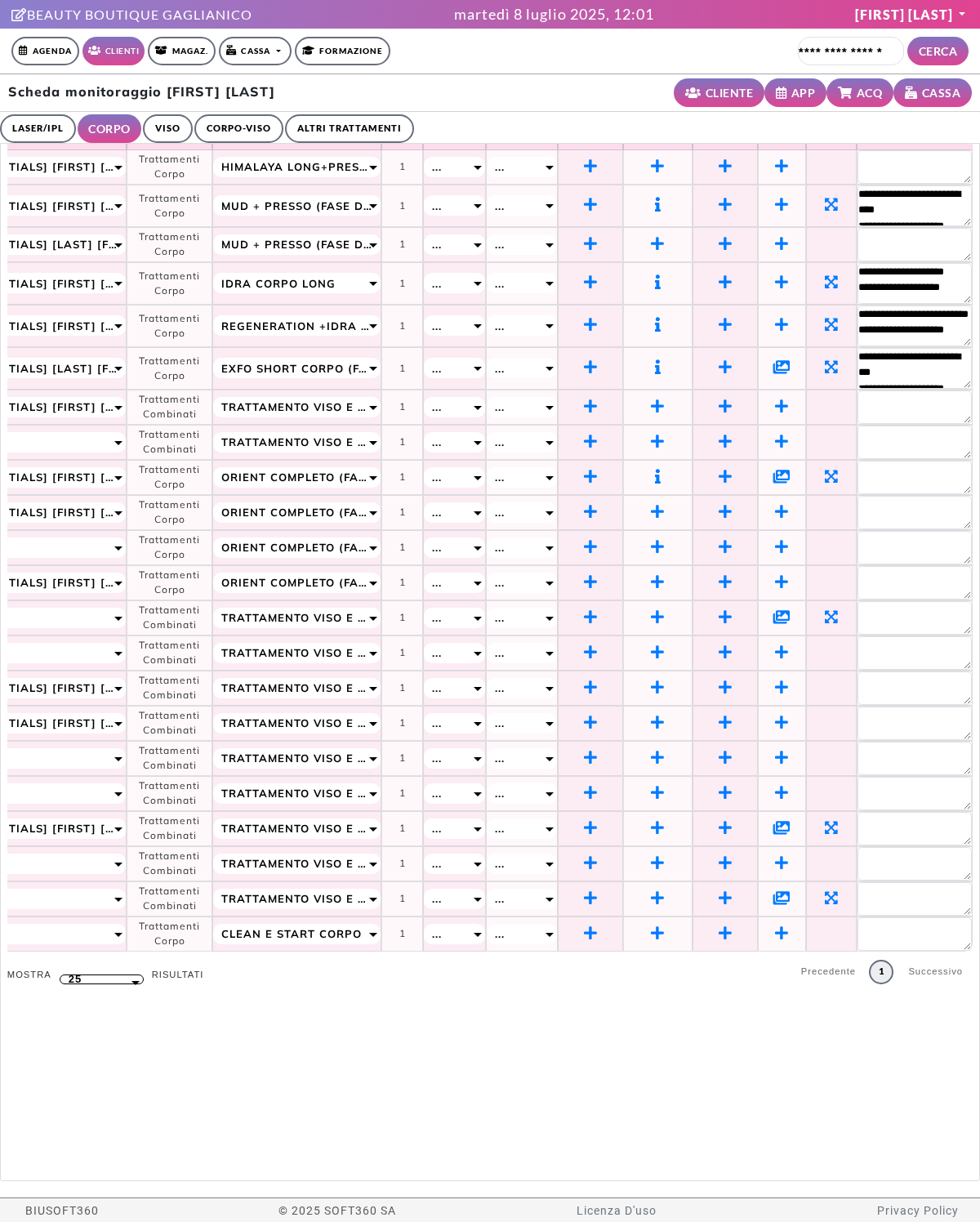 click at bounding box center [590, 166] 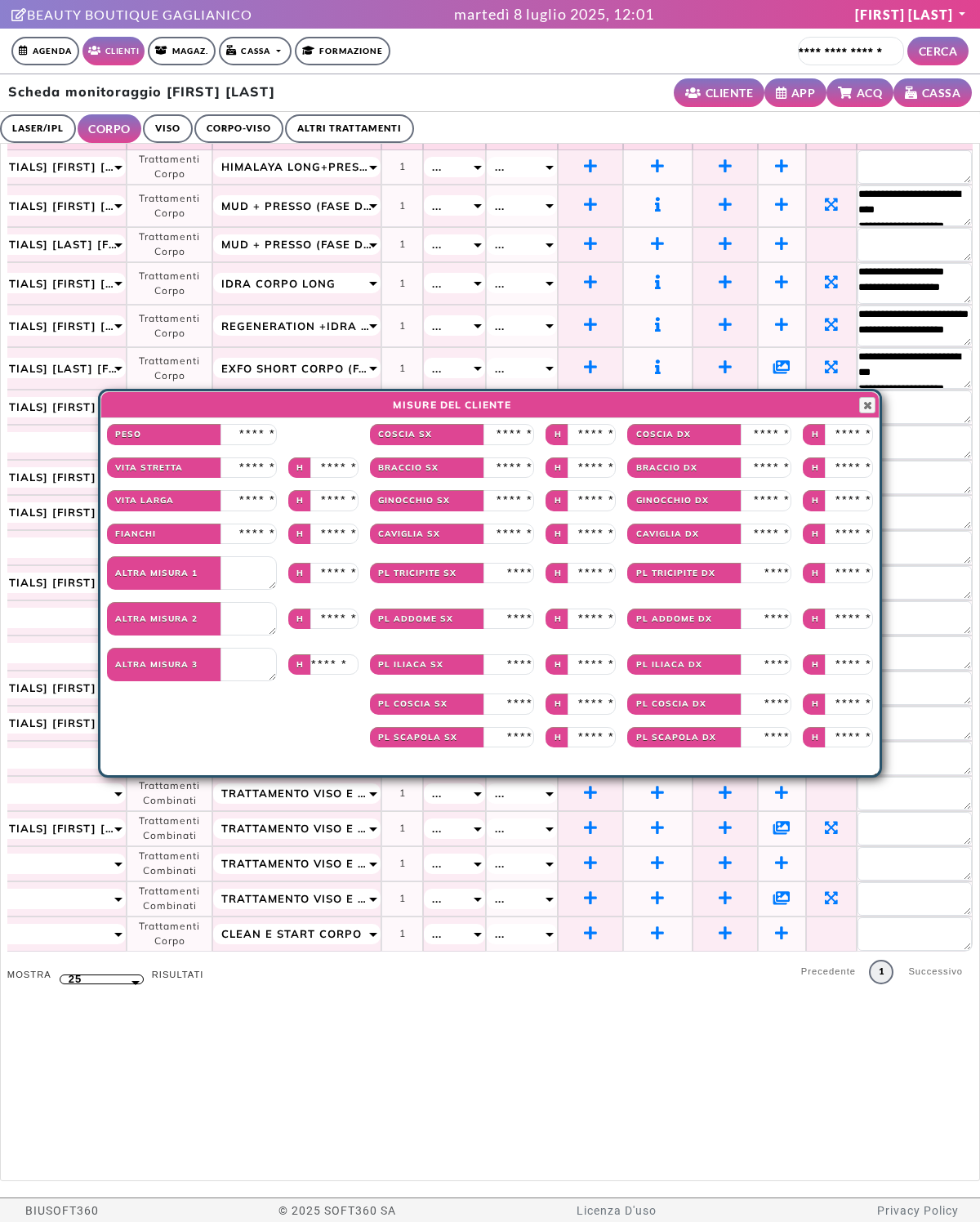 click at bounding box center [248, 435] 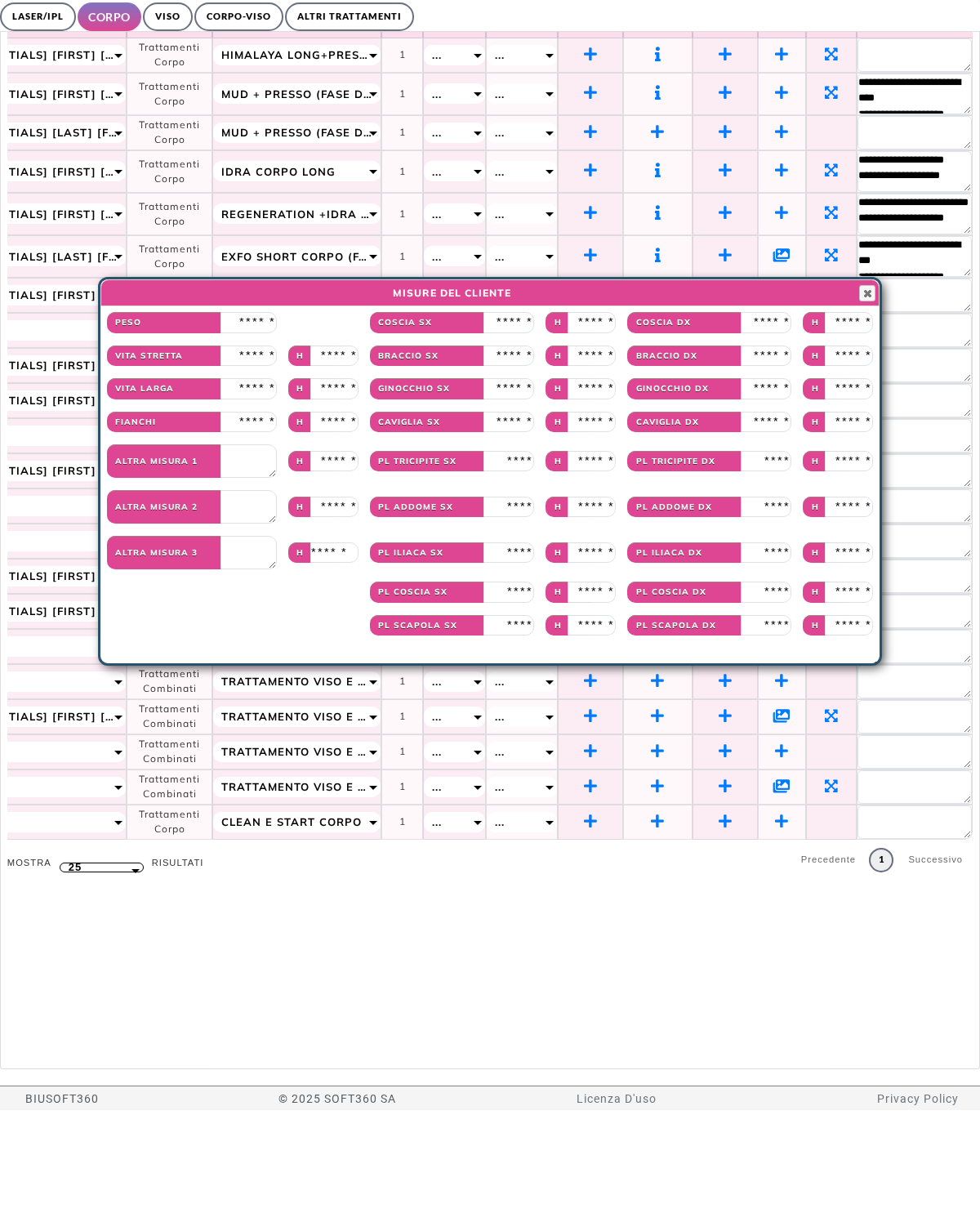 type on "**" 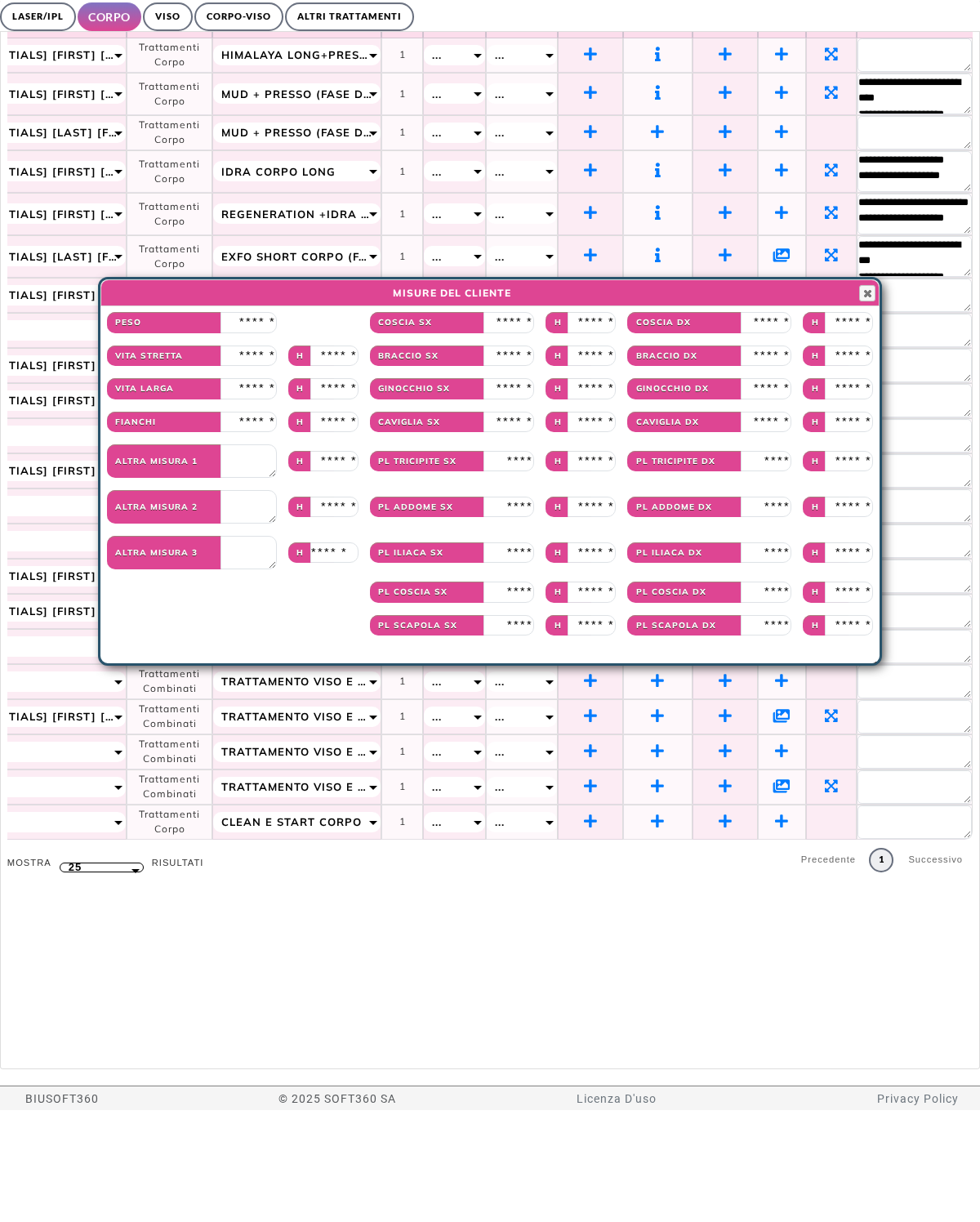 type on "****" 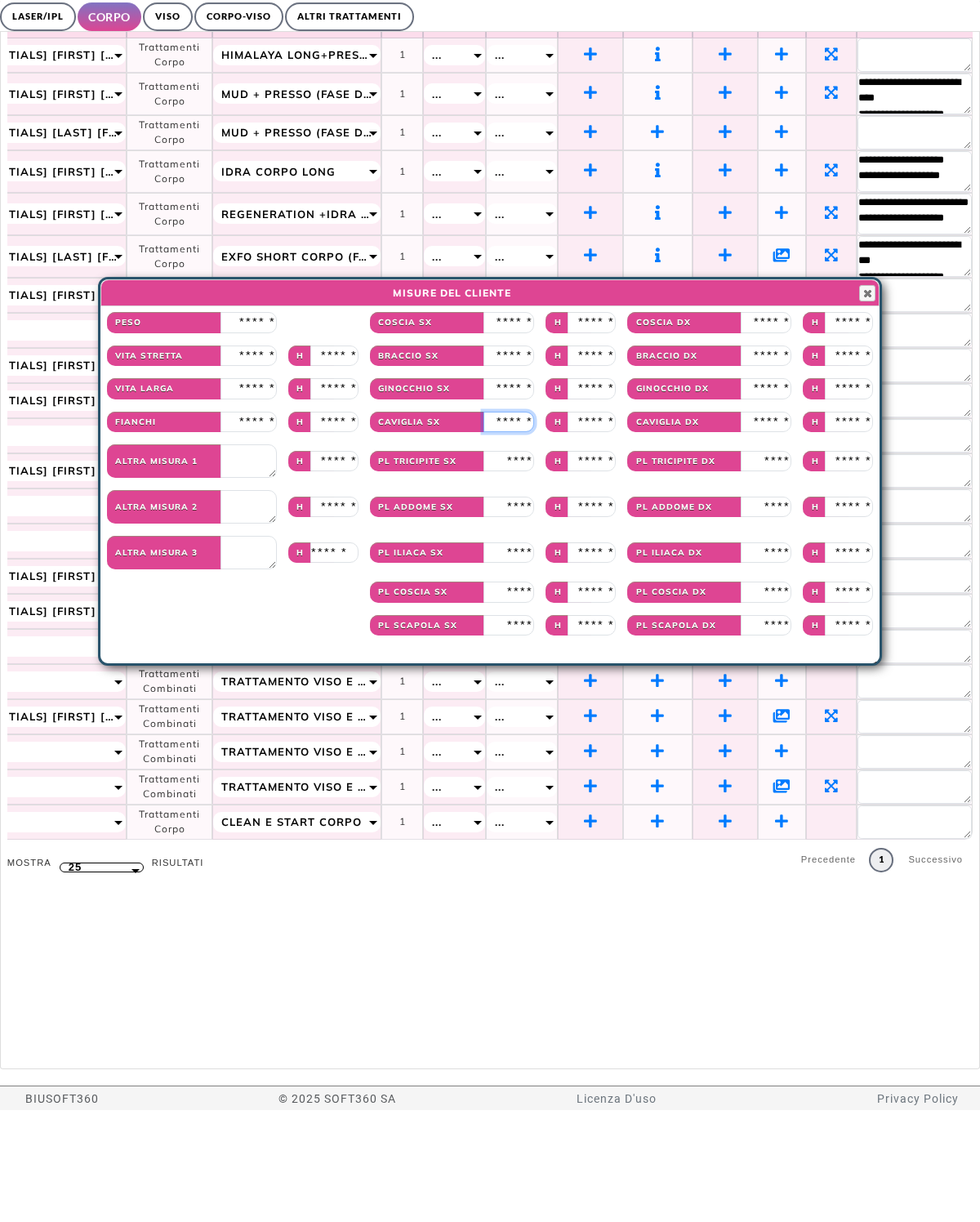 click at bounding box center (509, 534) 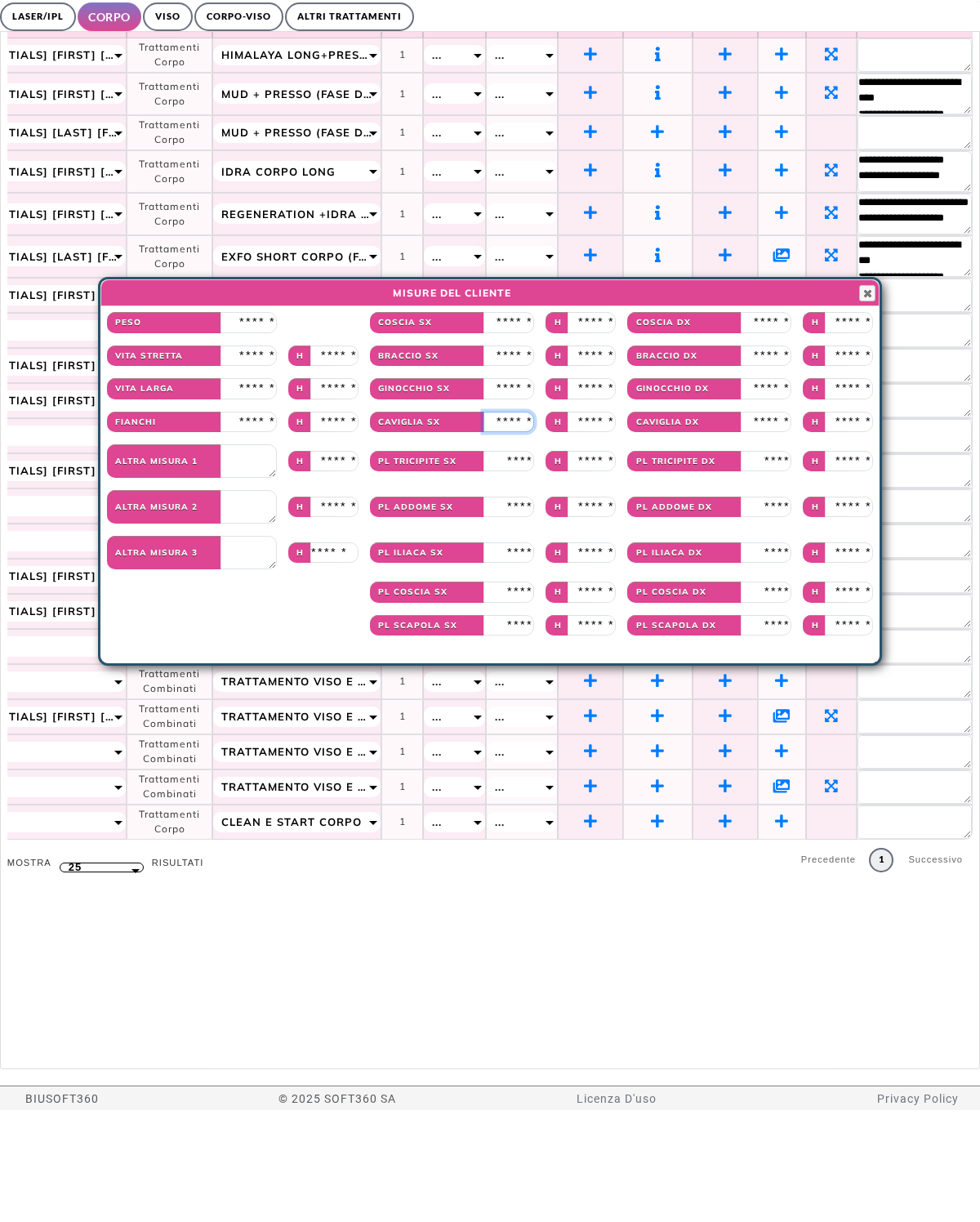 type on "**" 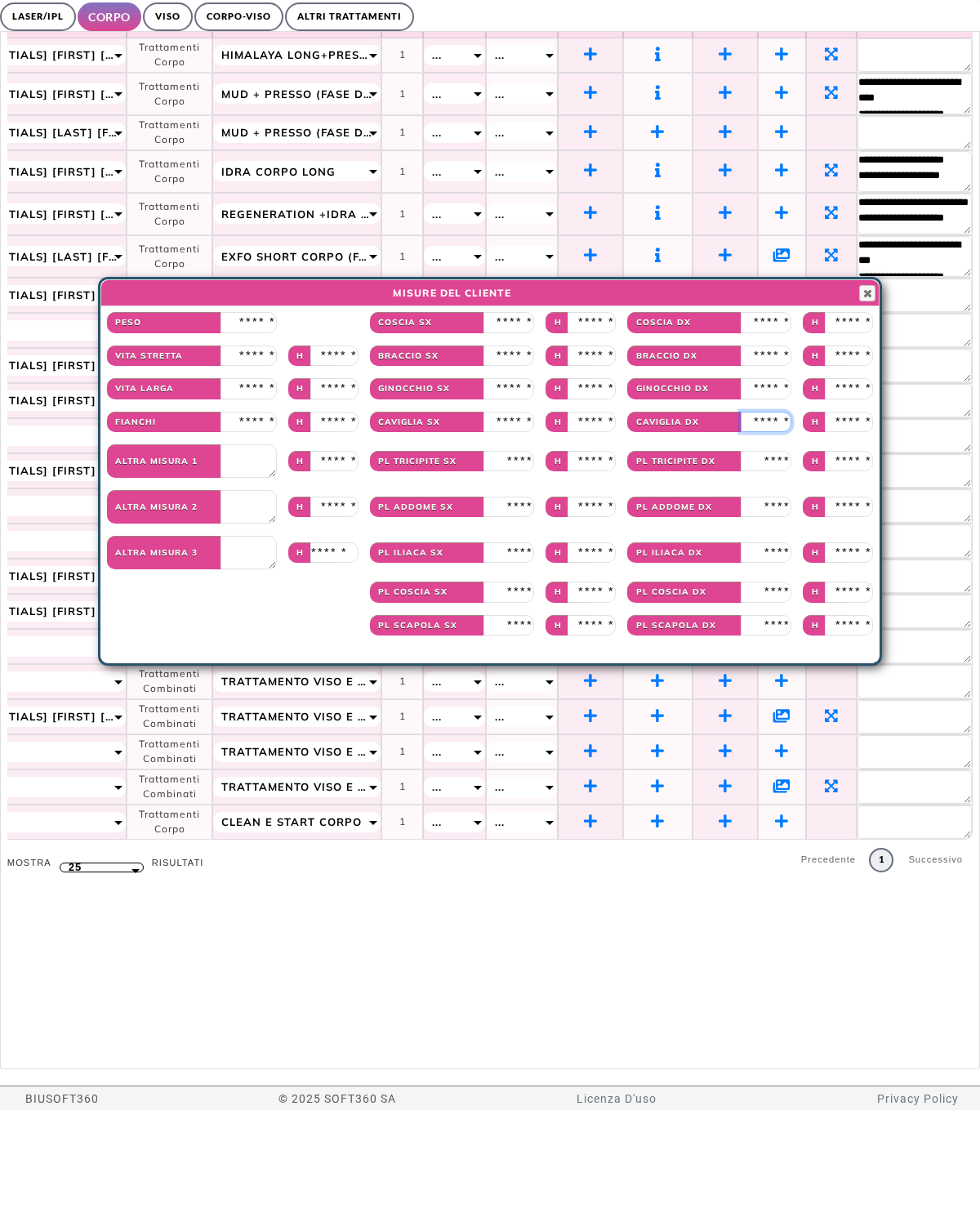click at bounding box center (766, 534) 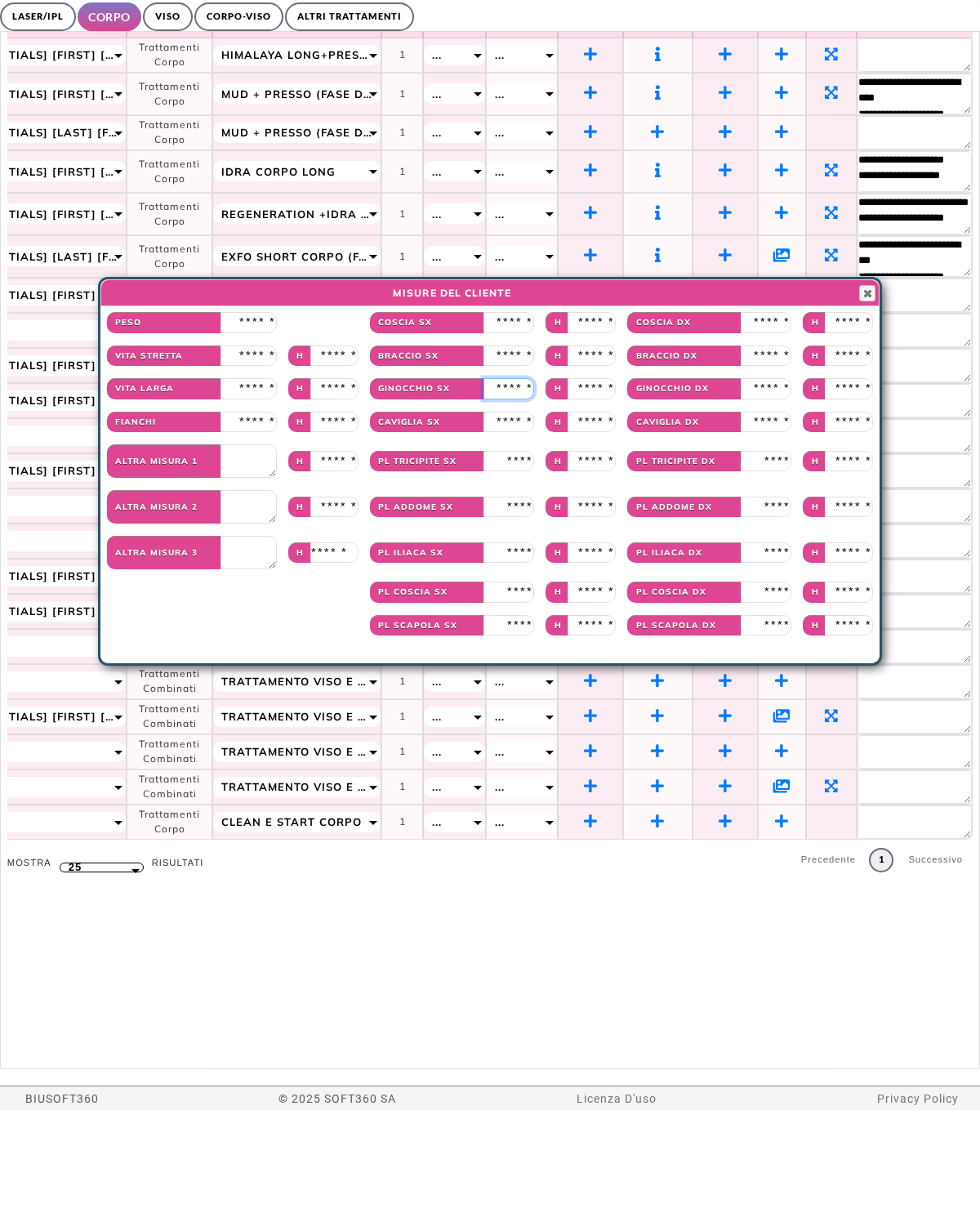 click at bounding box center [509, 501] 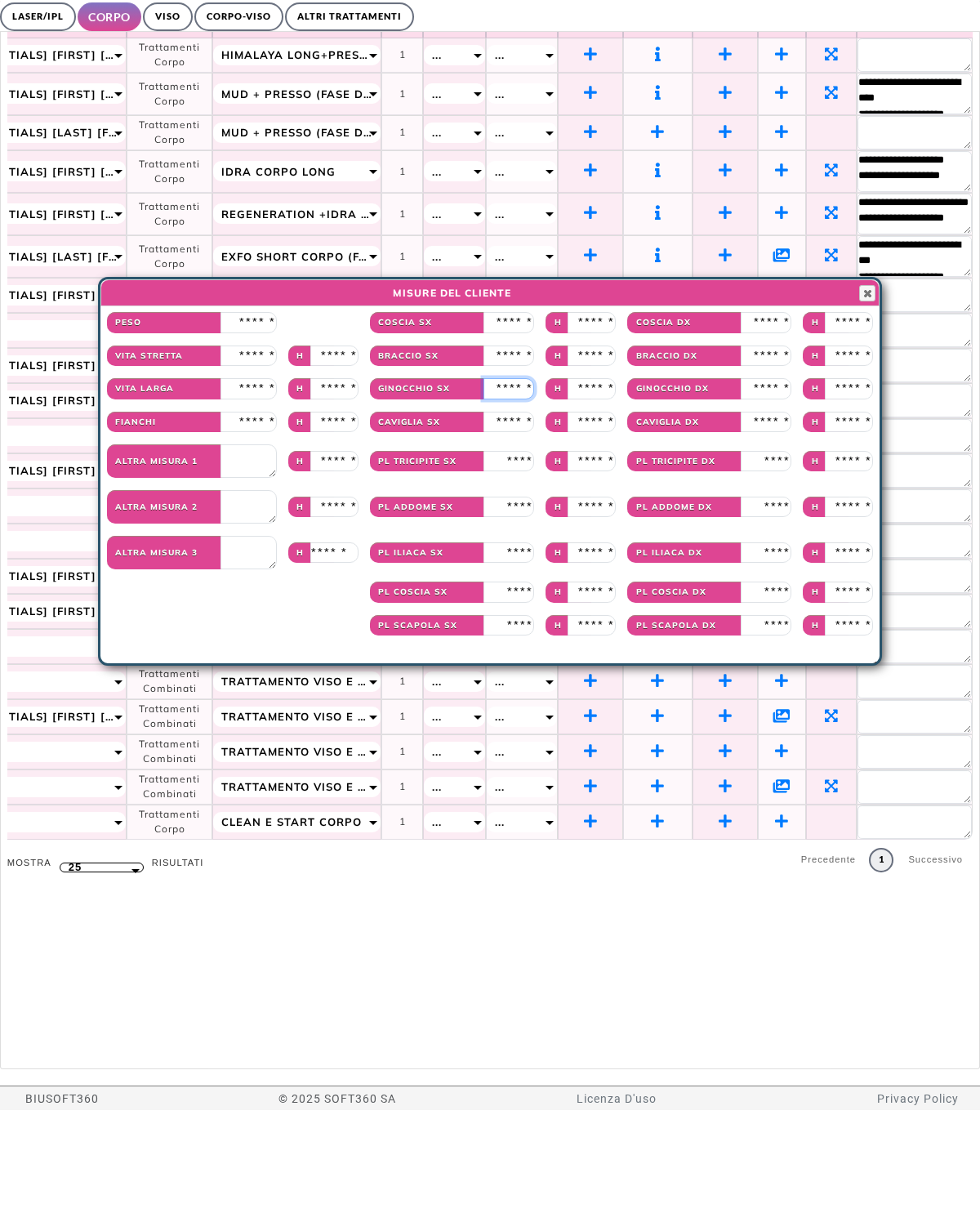 type on "**" 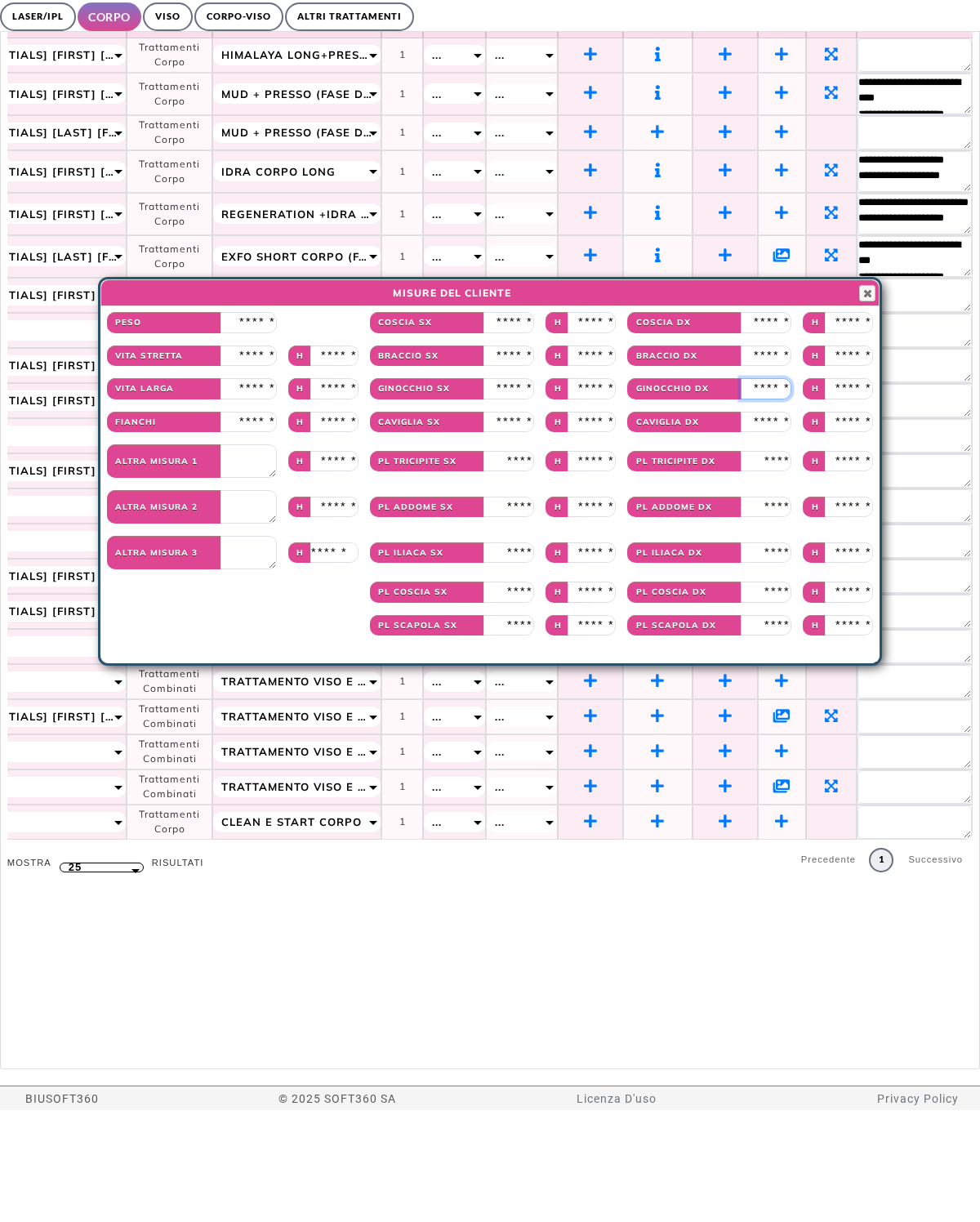 click at bounding box center [766, 501] 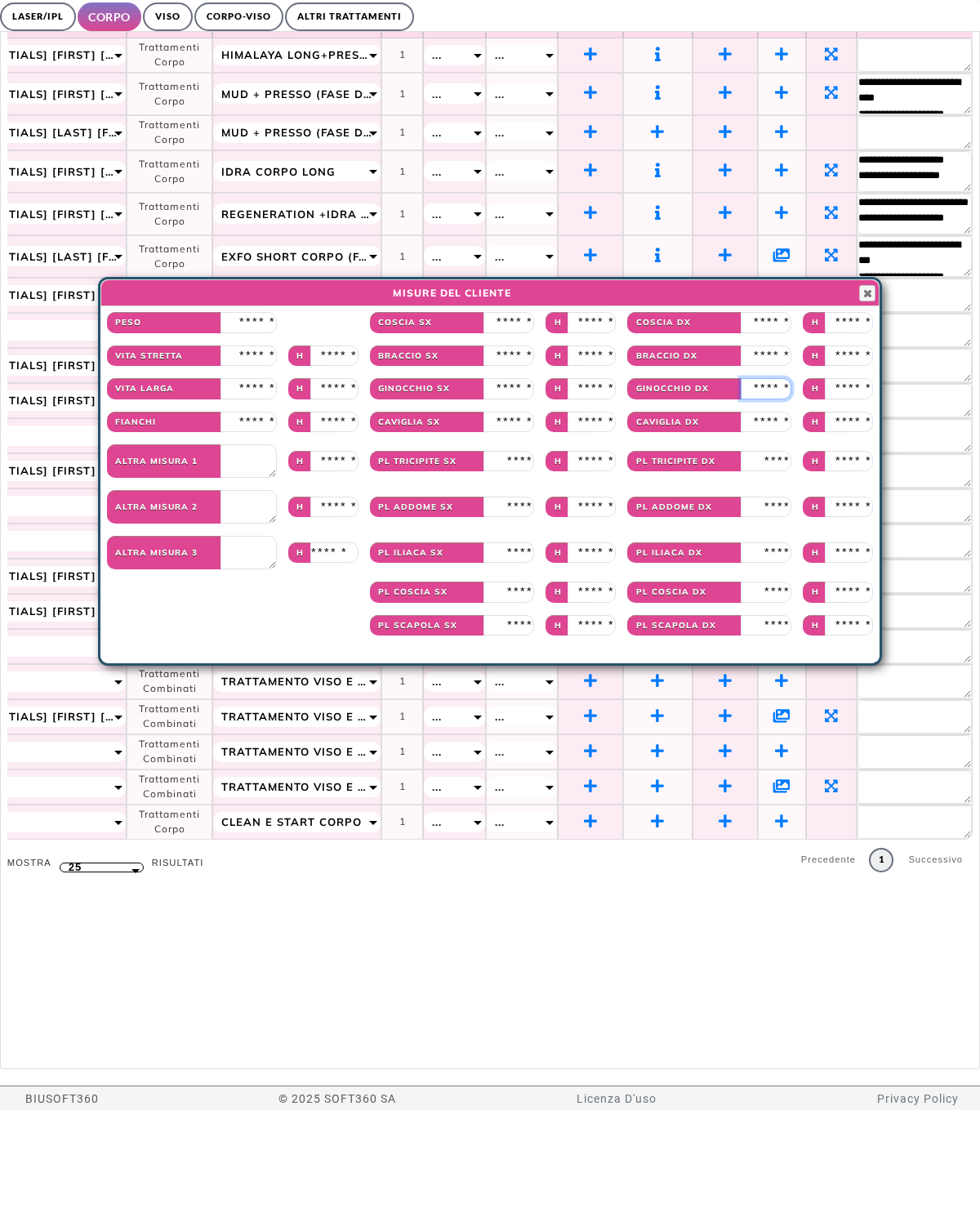 type on "**" 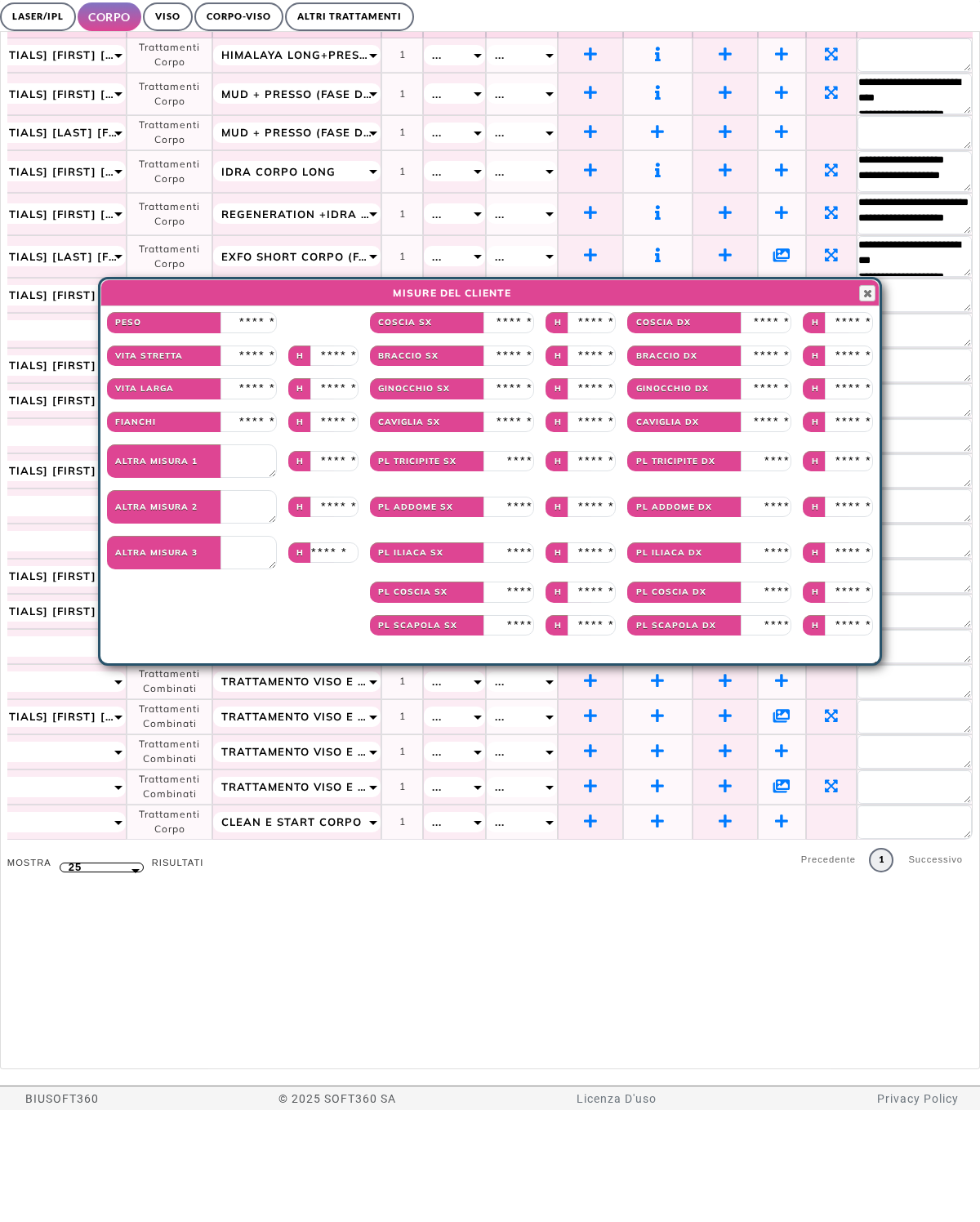 click on "Misure del Cliente   Close" at bounding box center (490, 405) 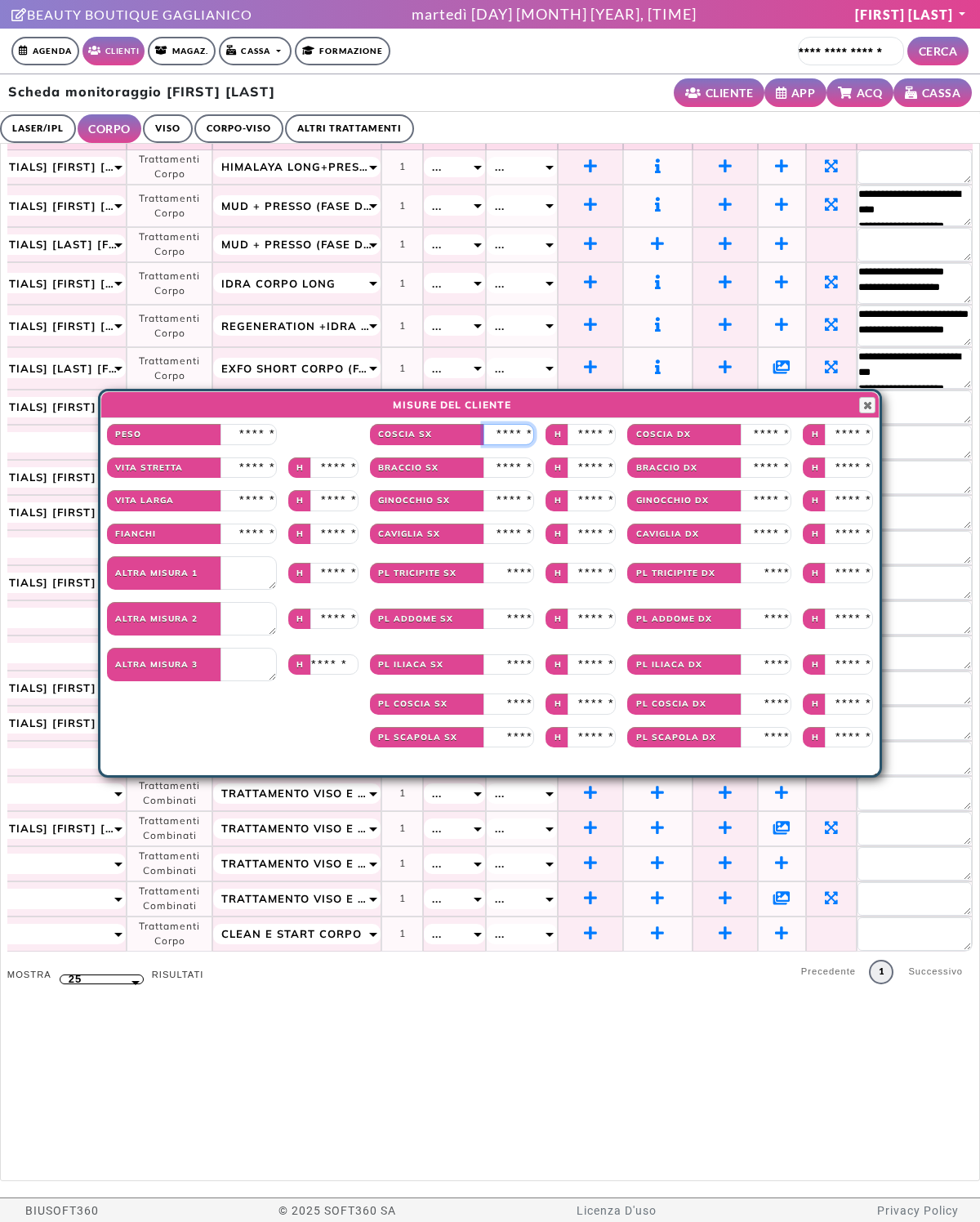 click at bounding box center (509, 435) 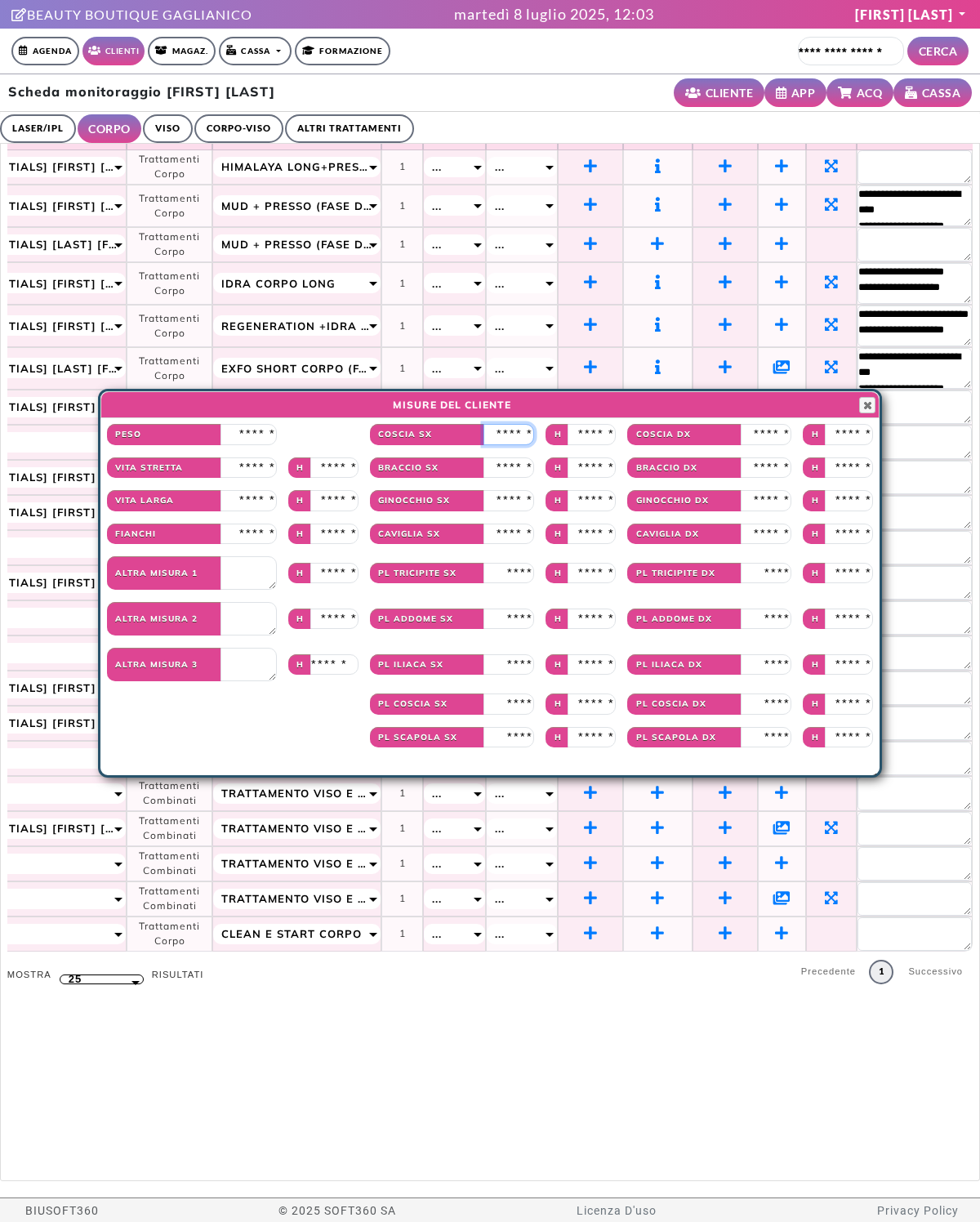 type on "**" 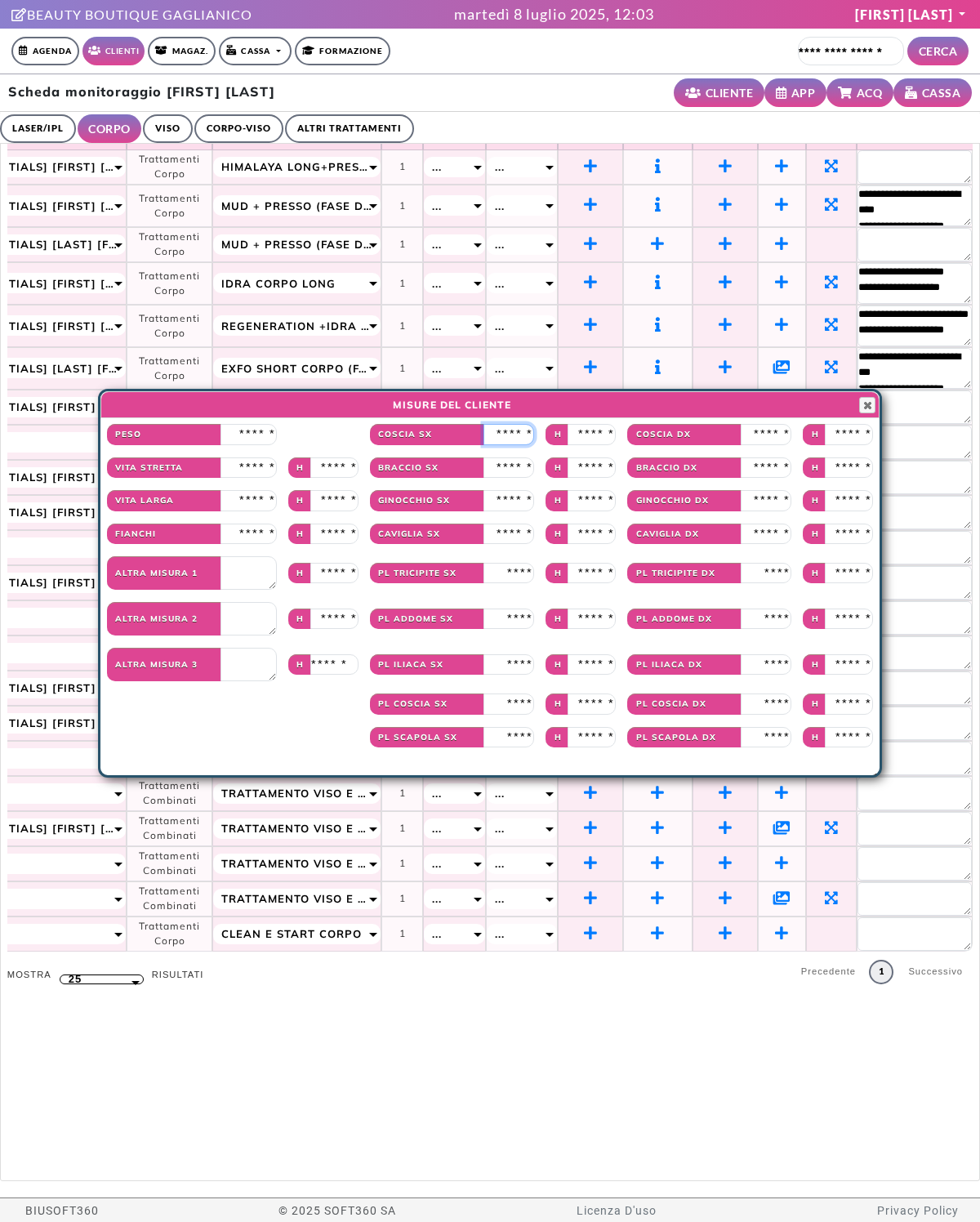 type on "****" 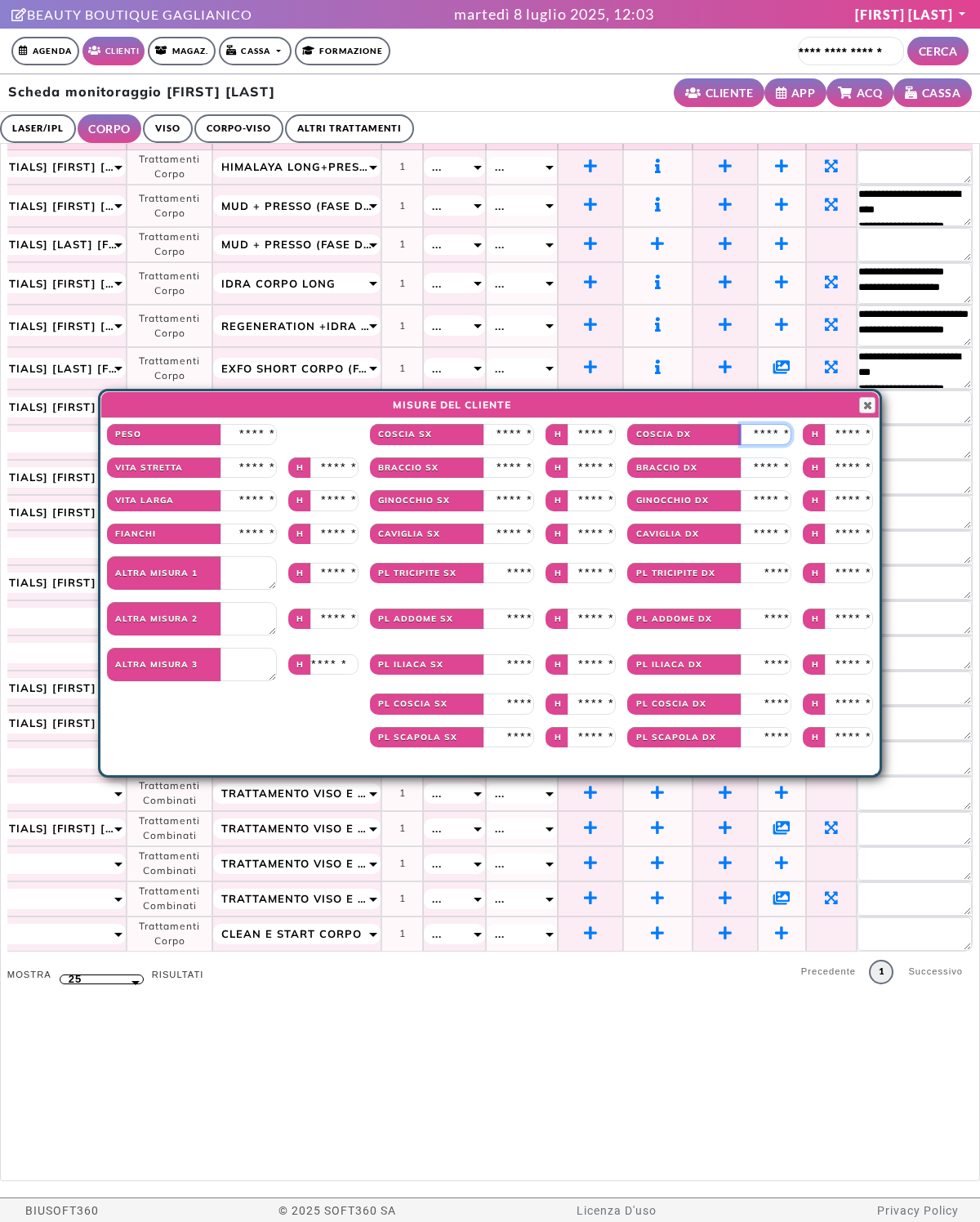 click at bounding box center [766, 435] 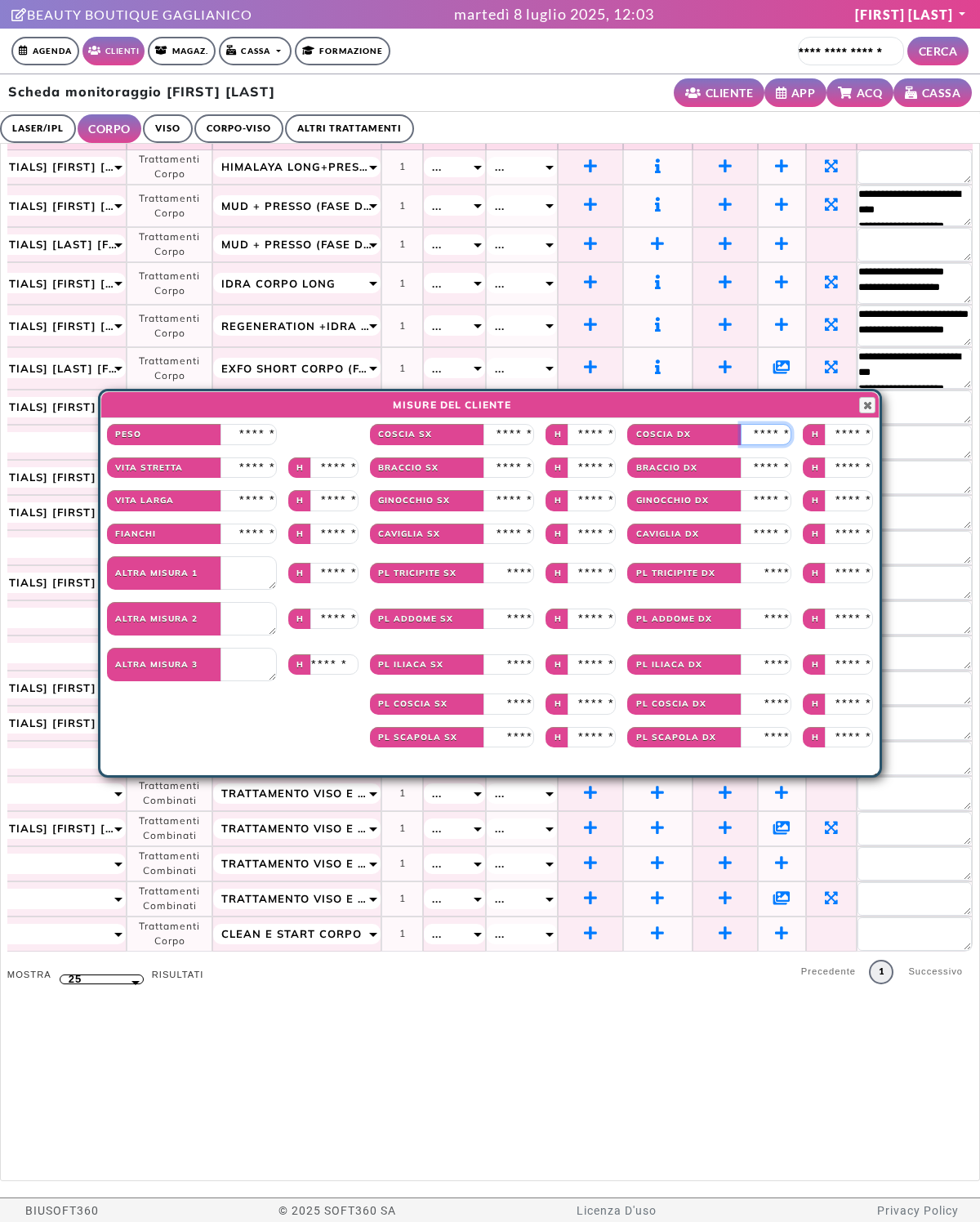 type on "****" 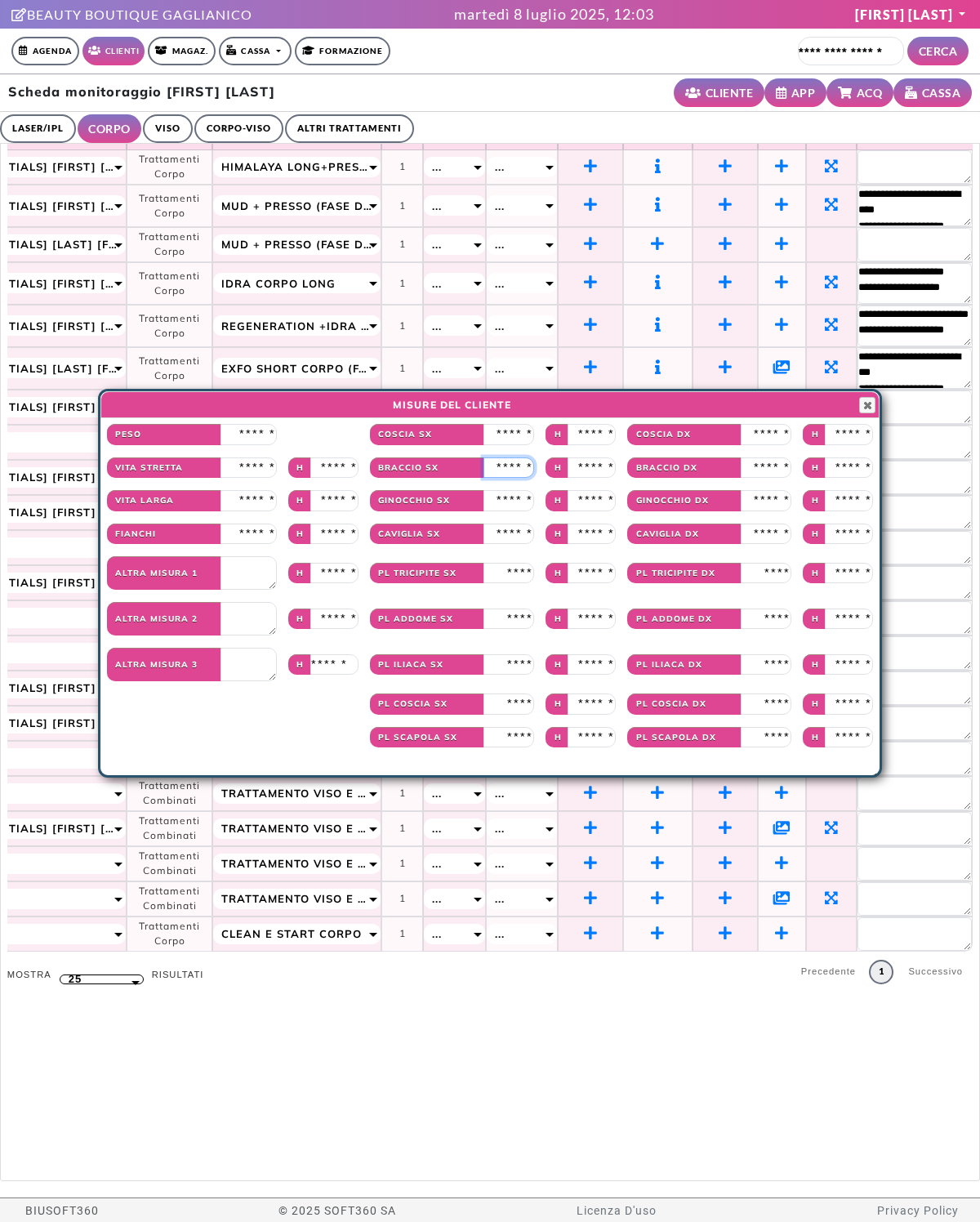 click at bounding box center [509, 468] 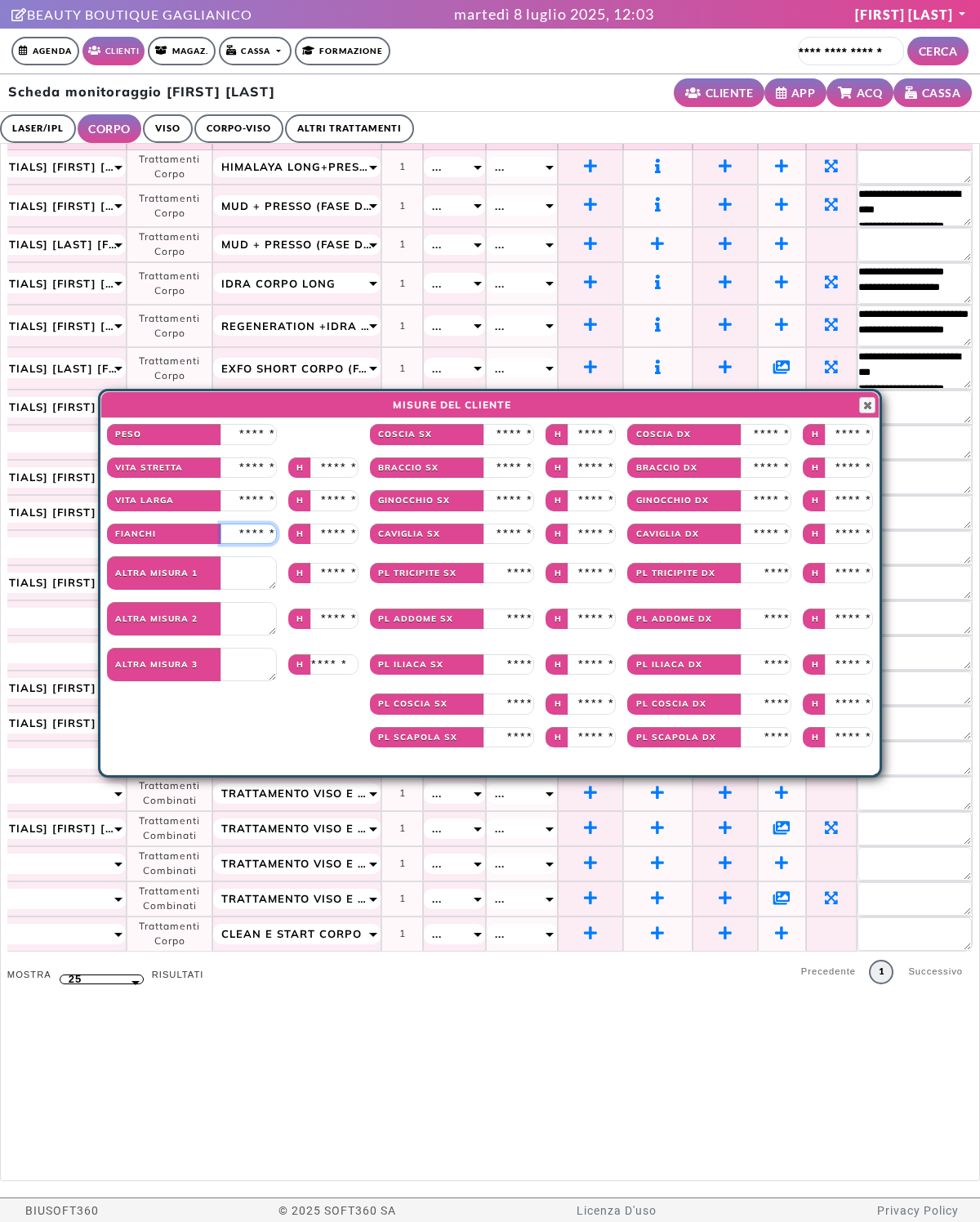 click at bounding box center (248, 534) 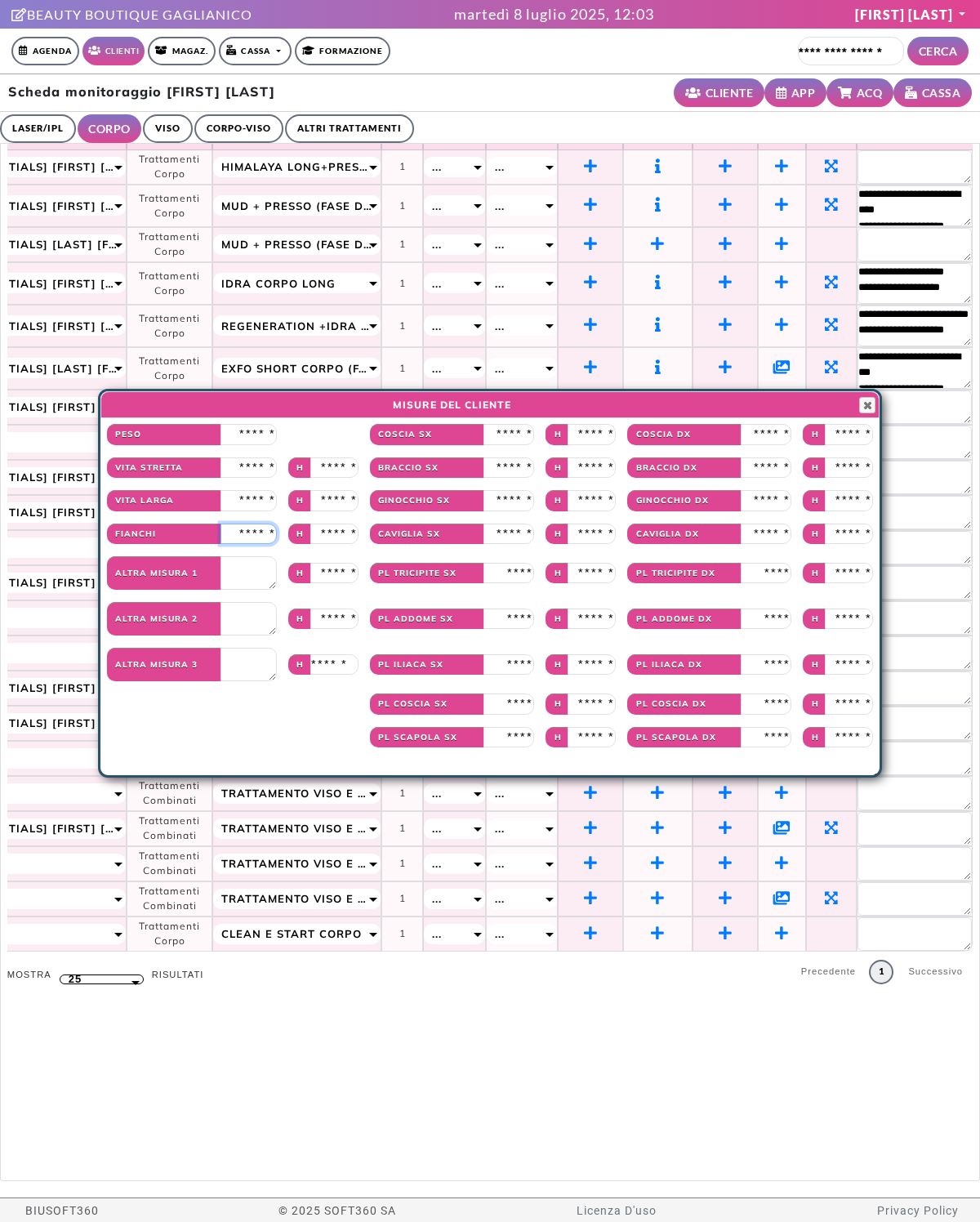 type on "***" 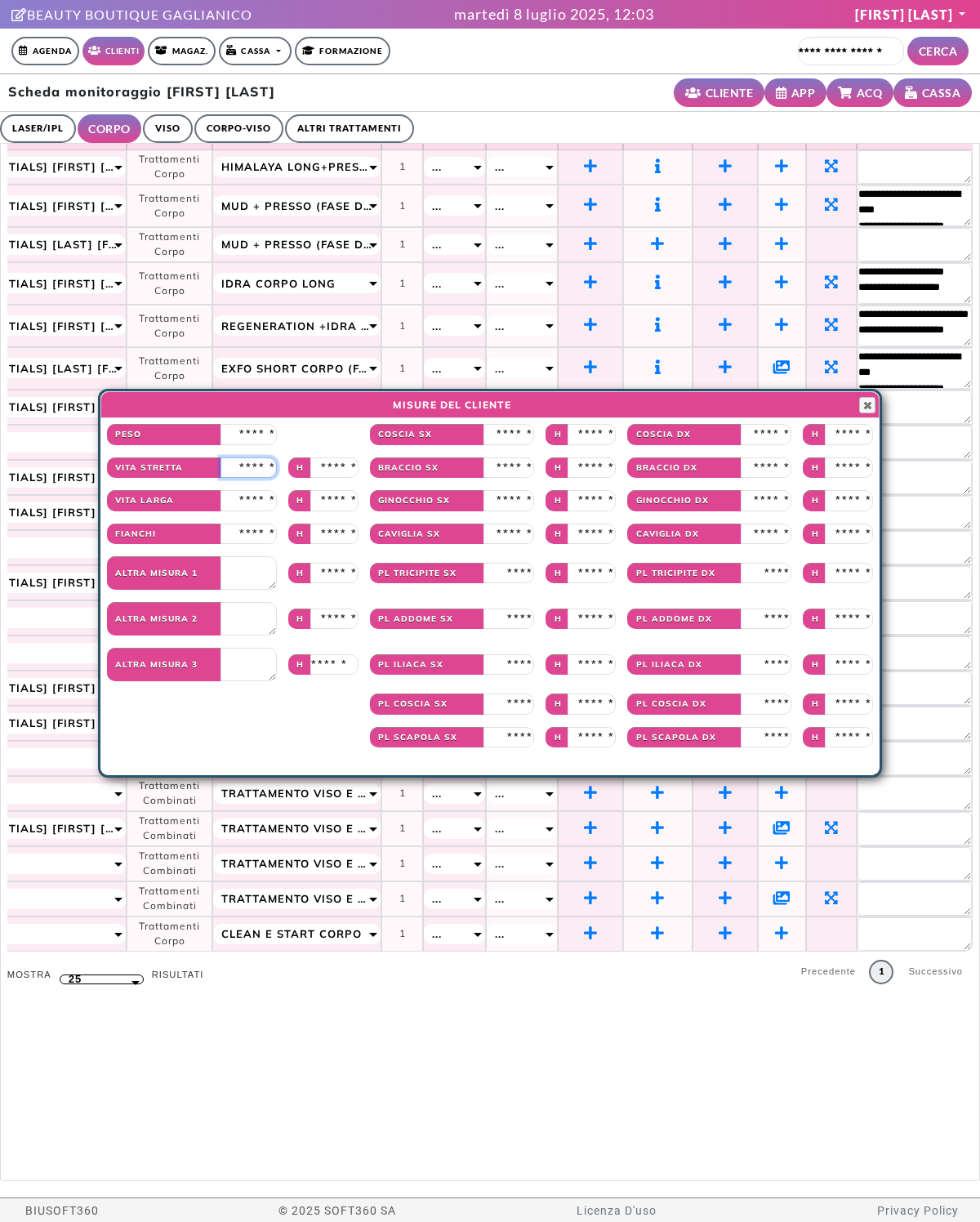click at bounding box center [248, 468] 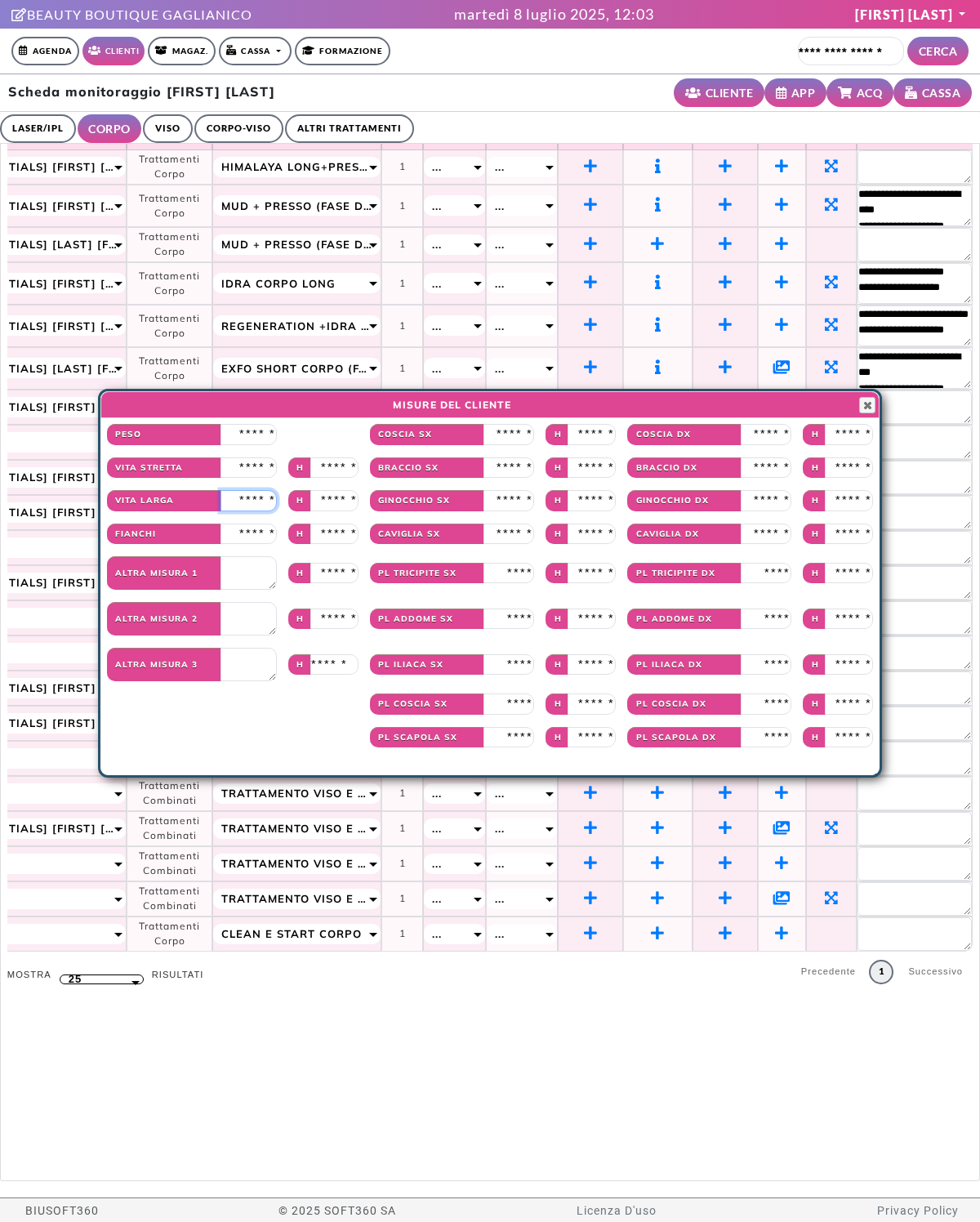click at bounding box center [248, 501] 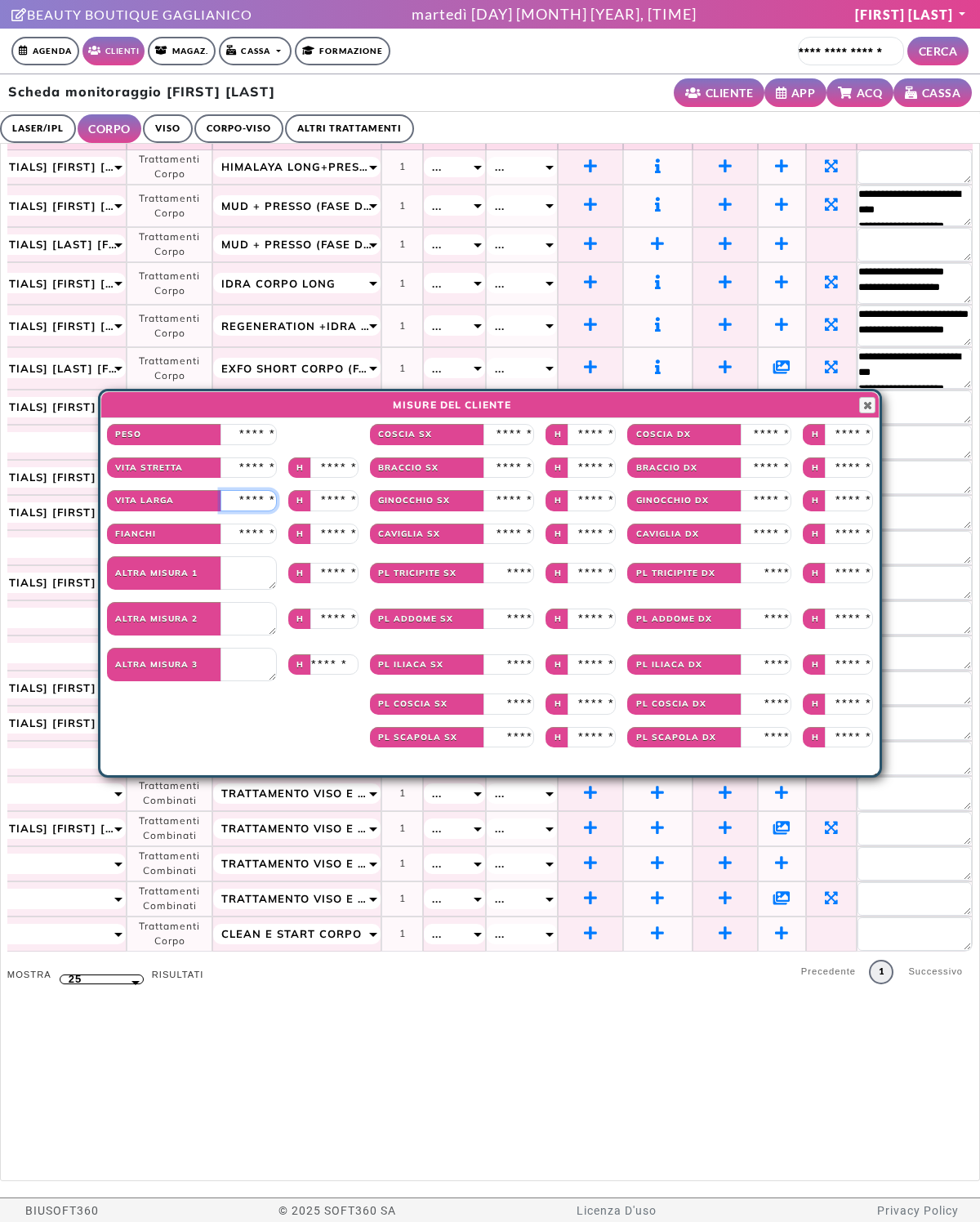 type on "***" 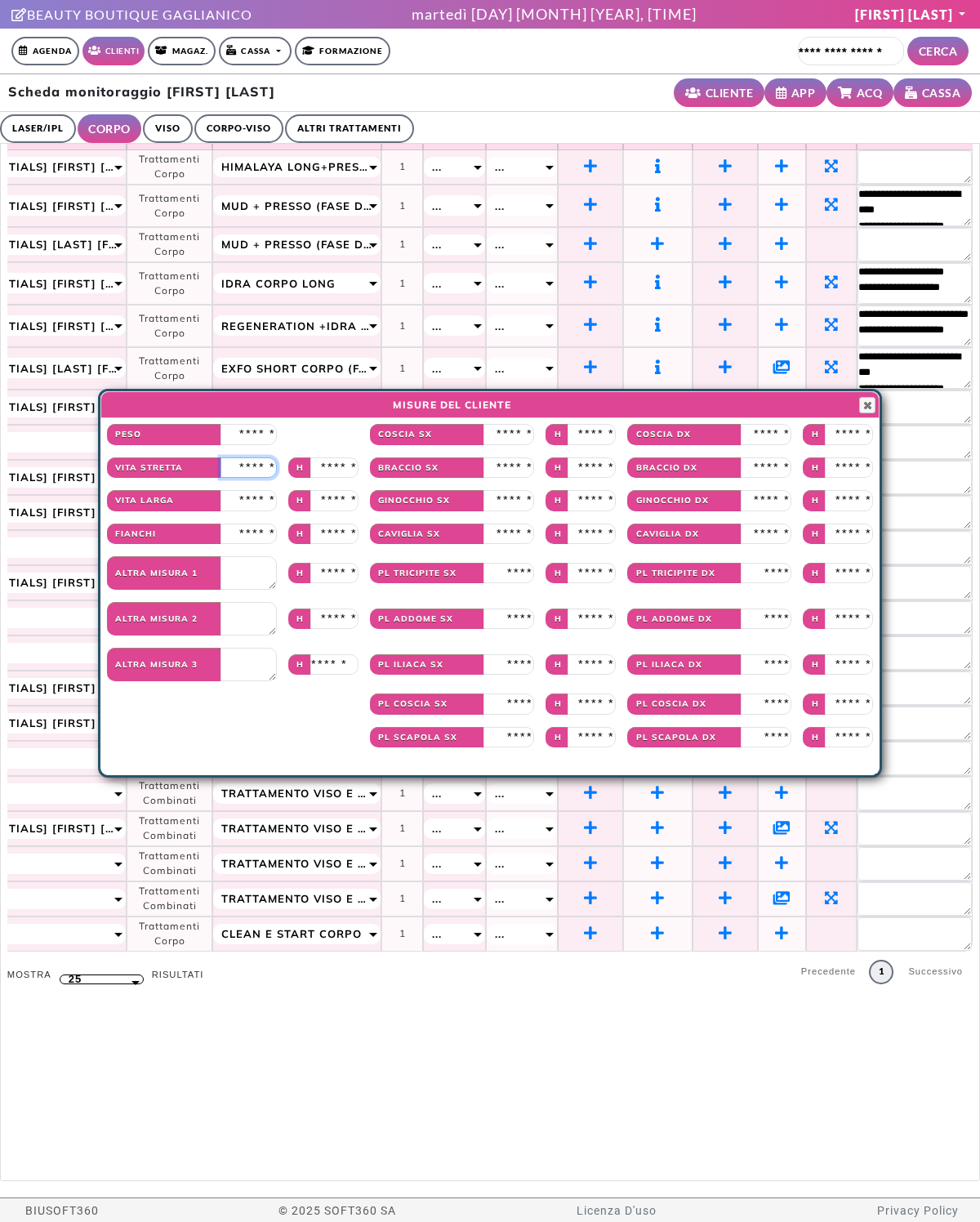 click at bounding box center (248, 468) 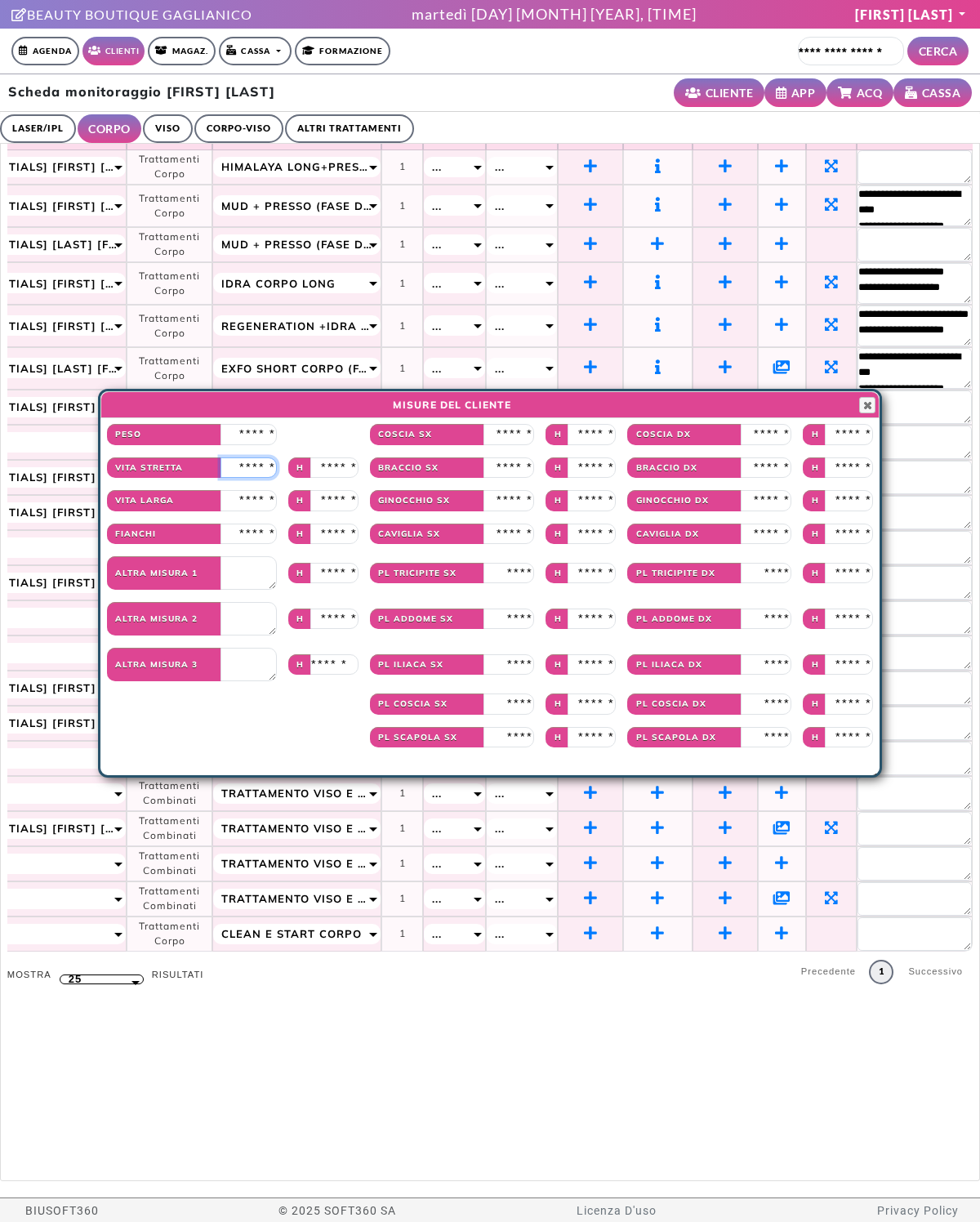 type on "**" 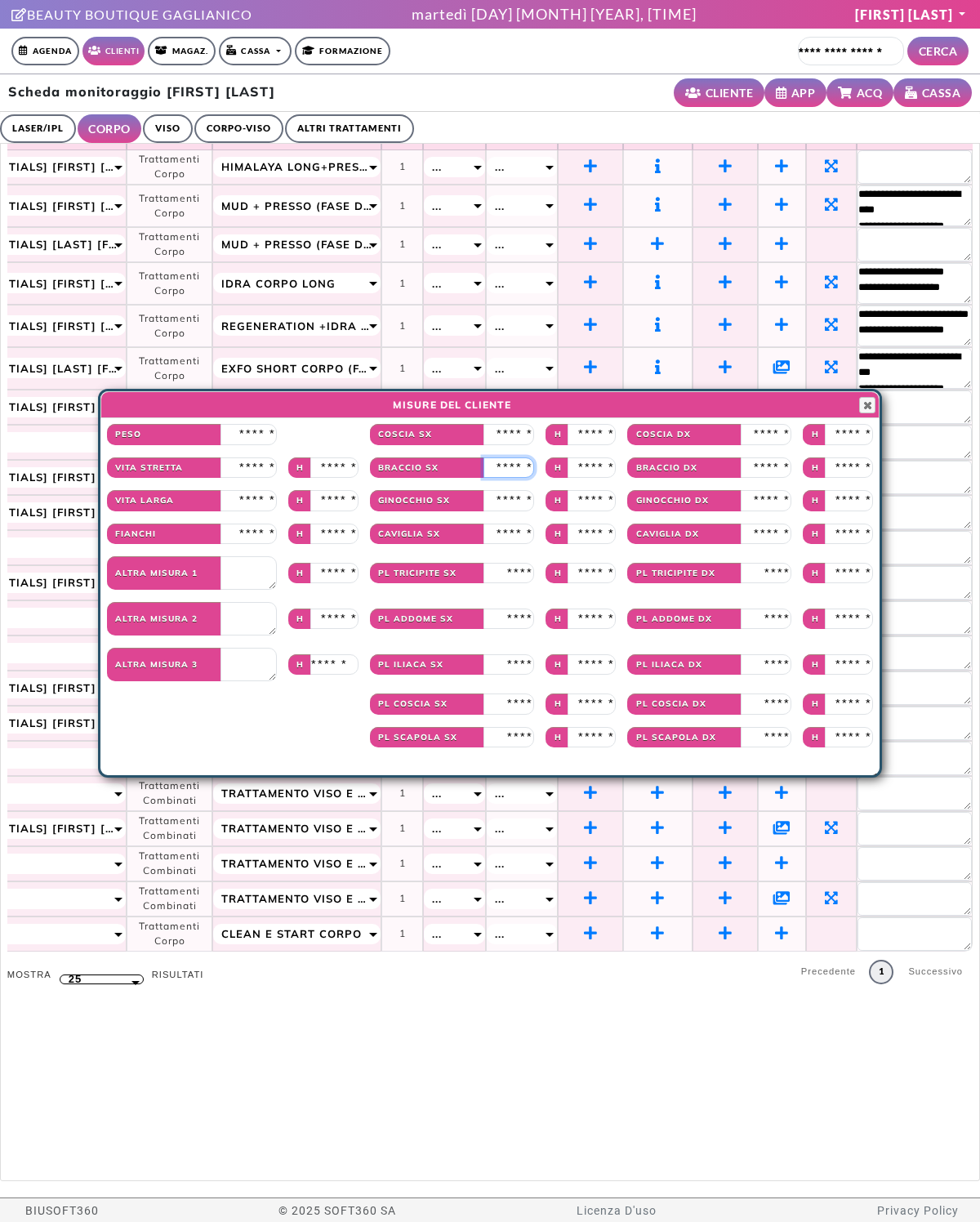 click at bounding box center (509, 468) 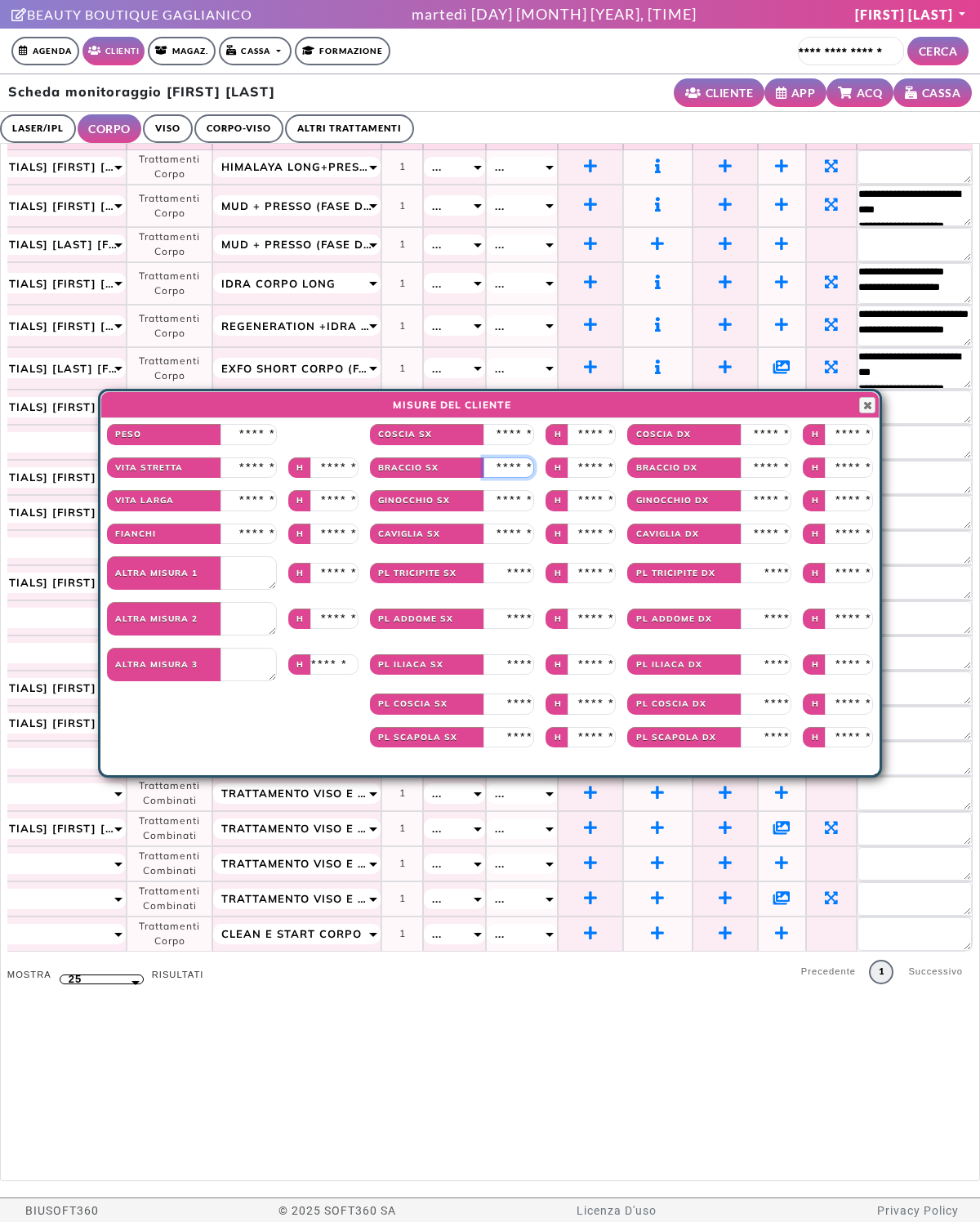 type on "**" 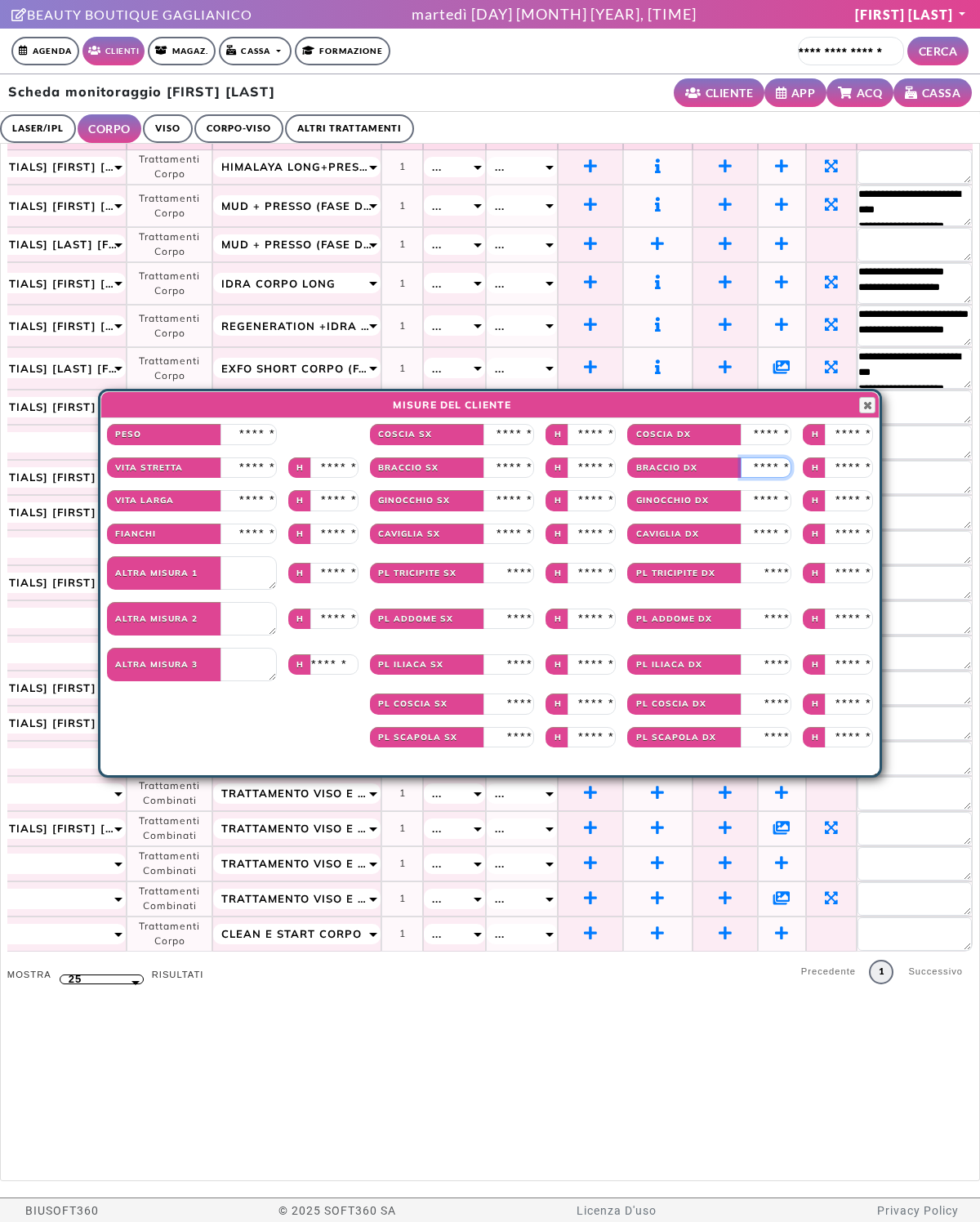 click at bounding box center [766, 468] 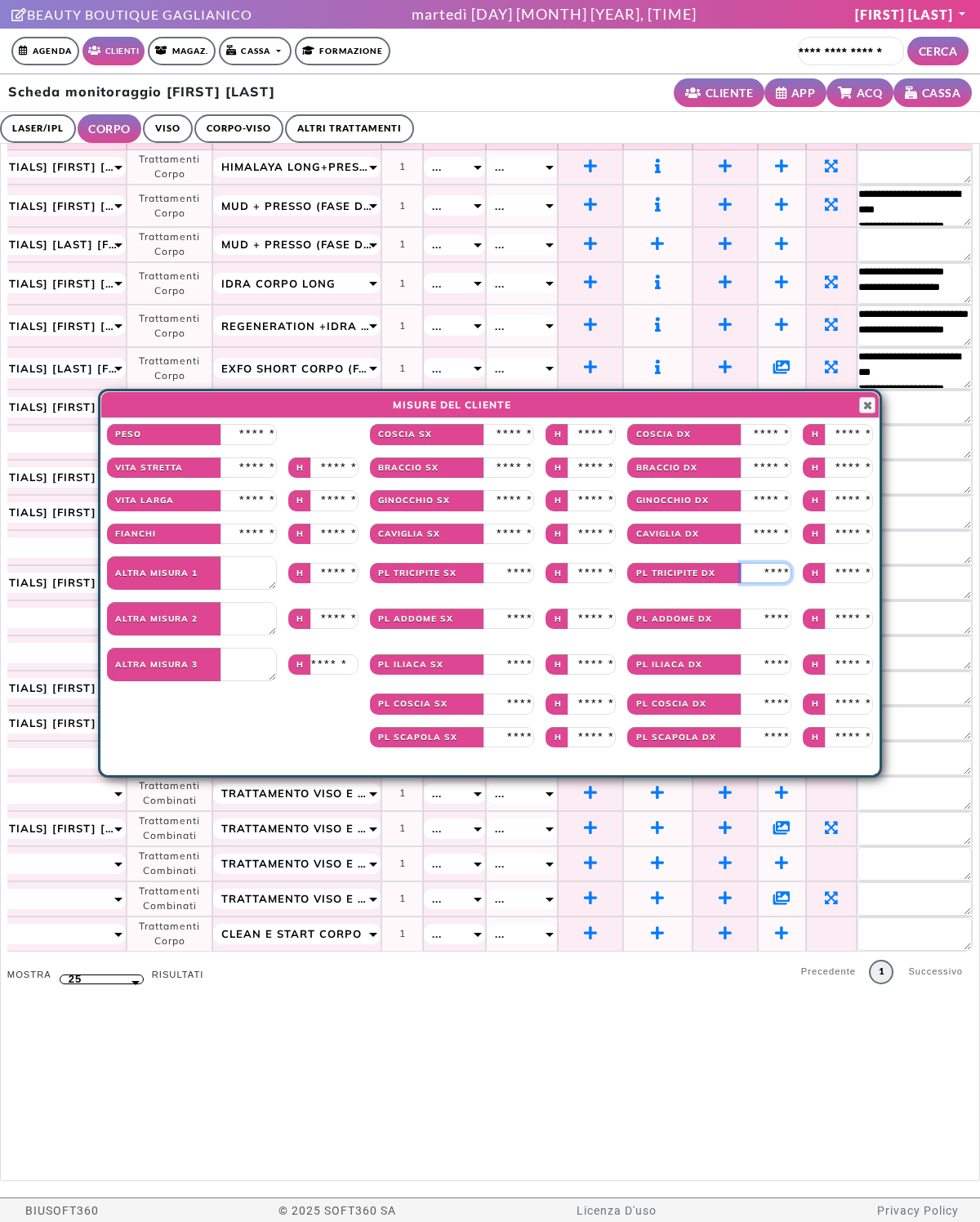 click at bounding box center (766, 573) 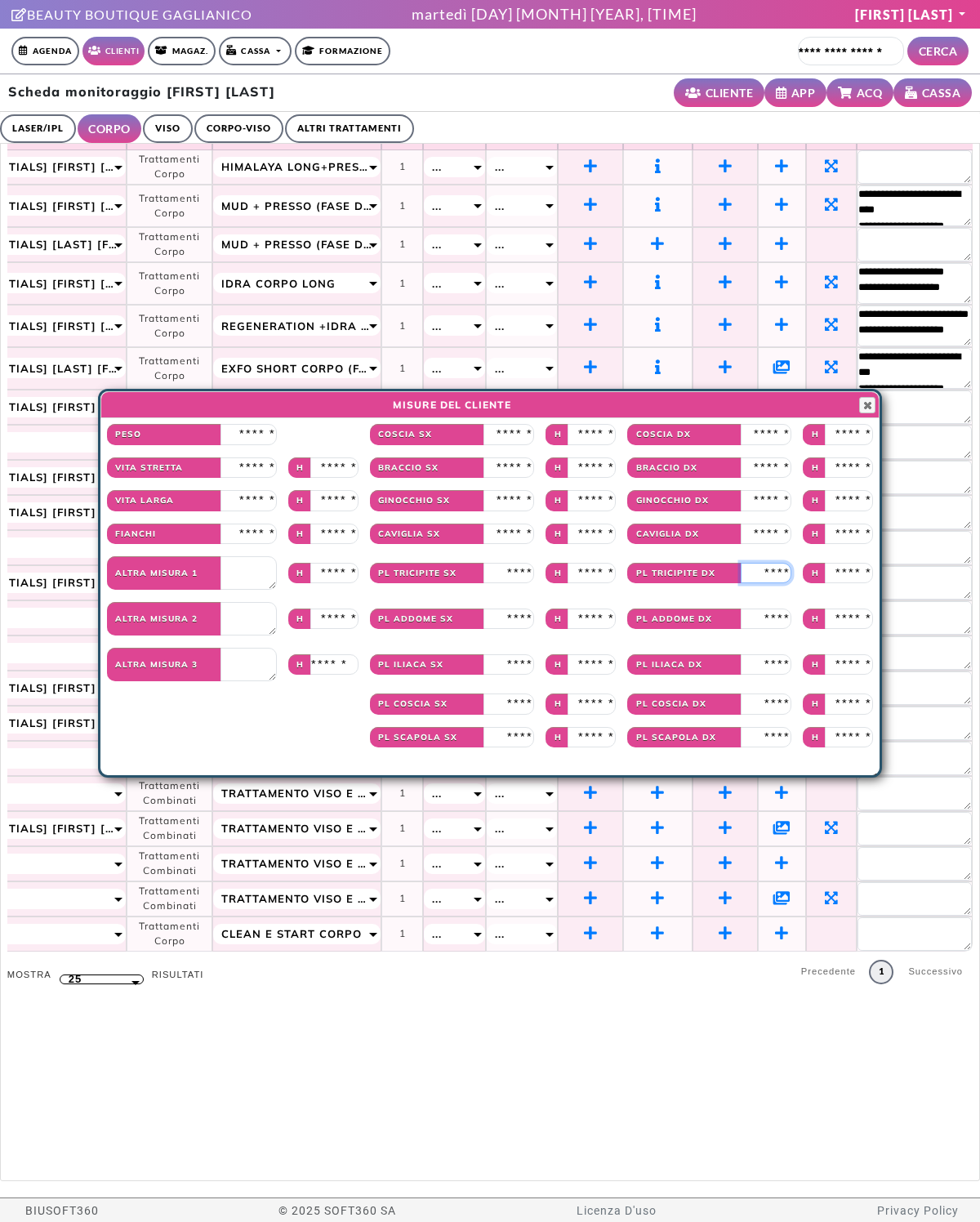 type on "**" 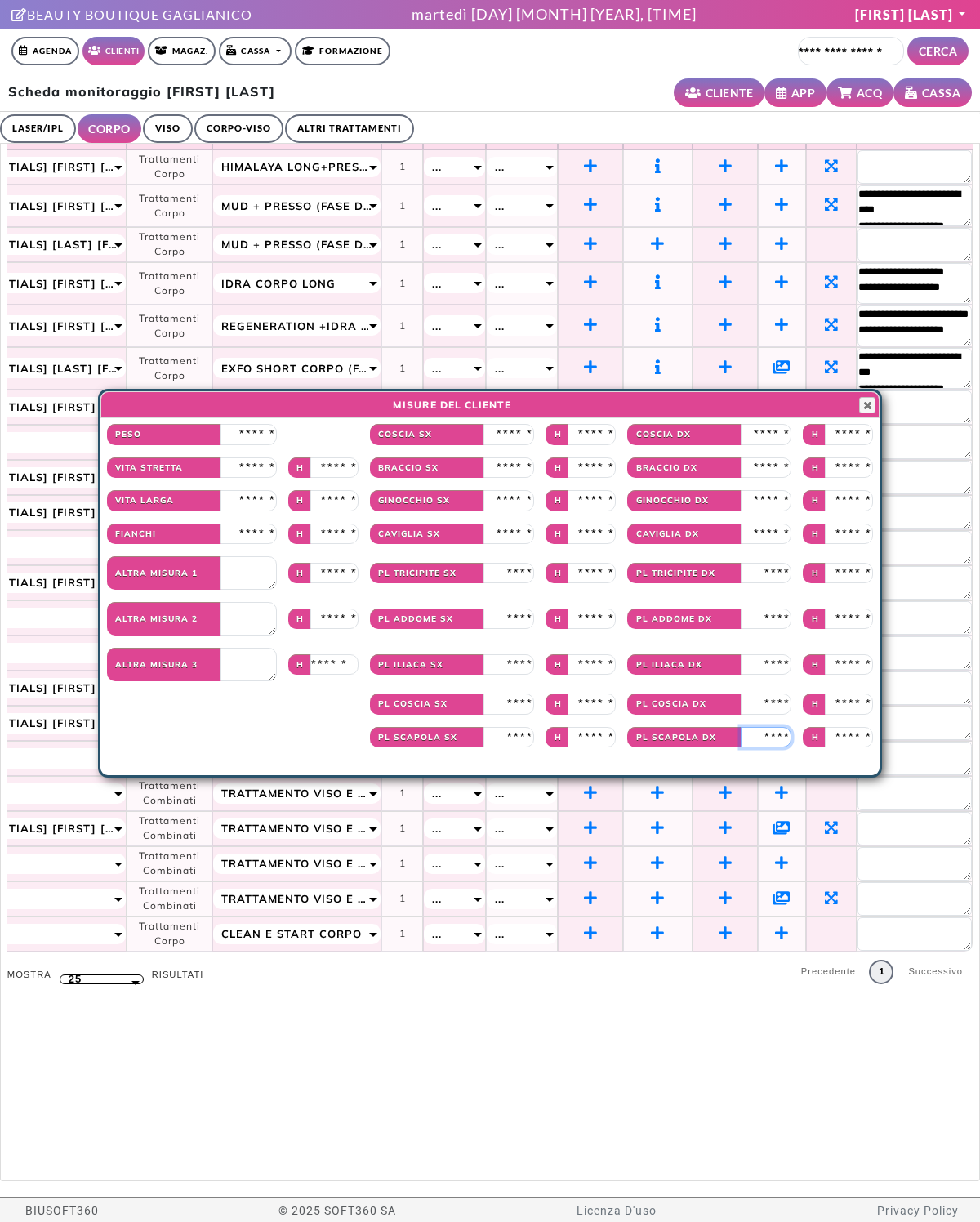 click at bounding box center (766, 738) 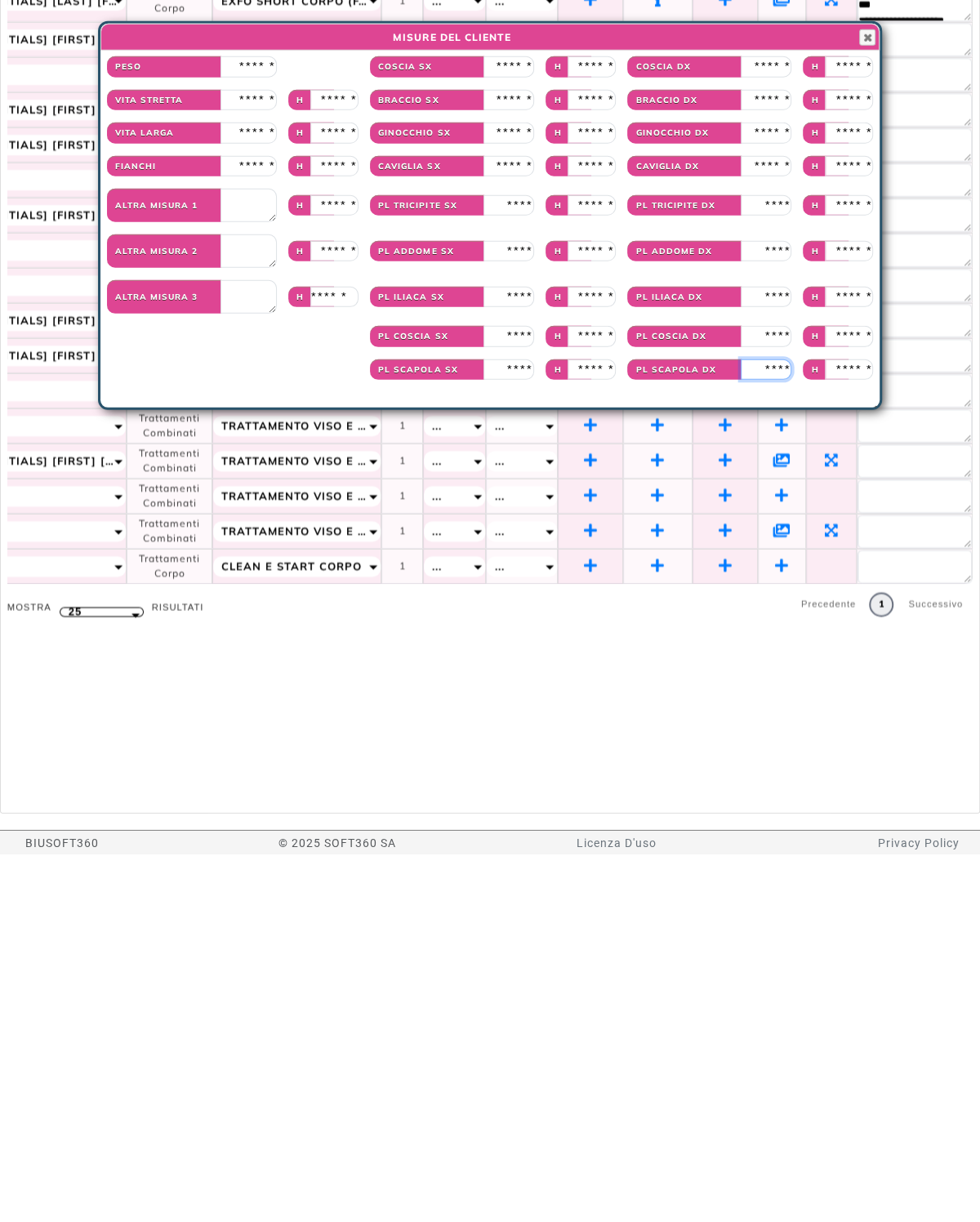 type on "**" 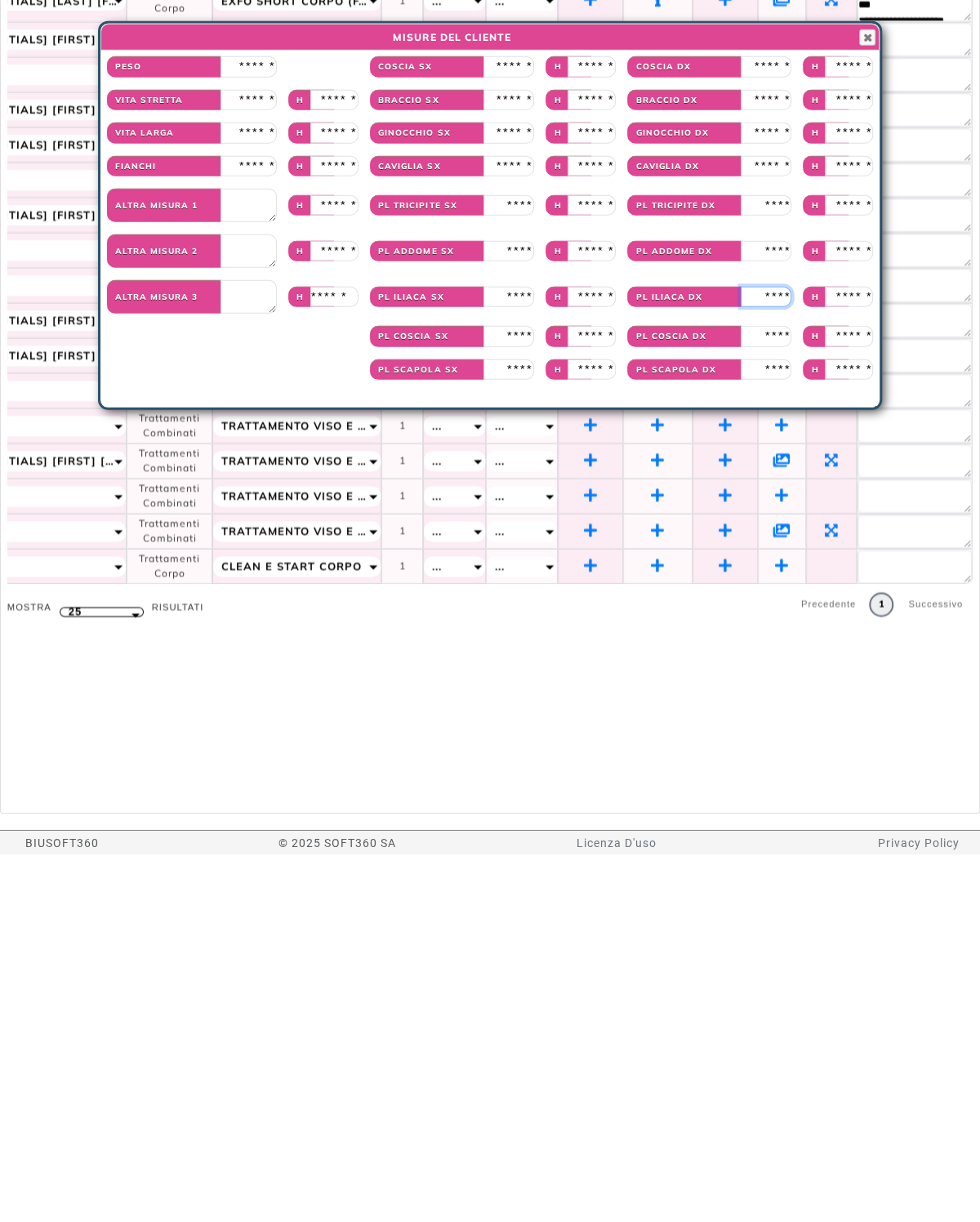 click at bounding box center (766, 665) 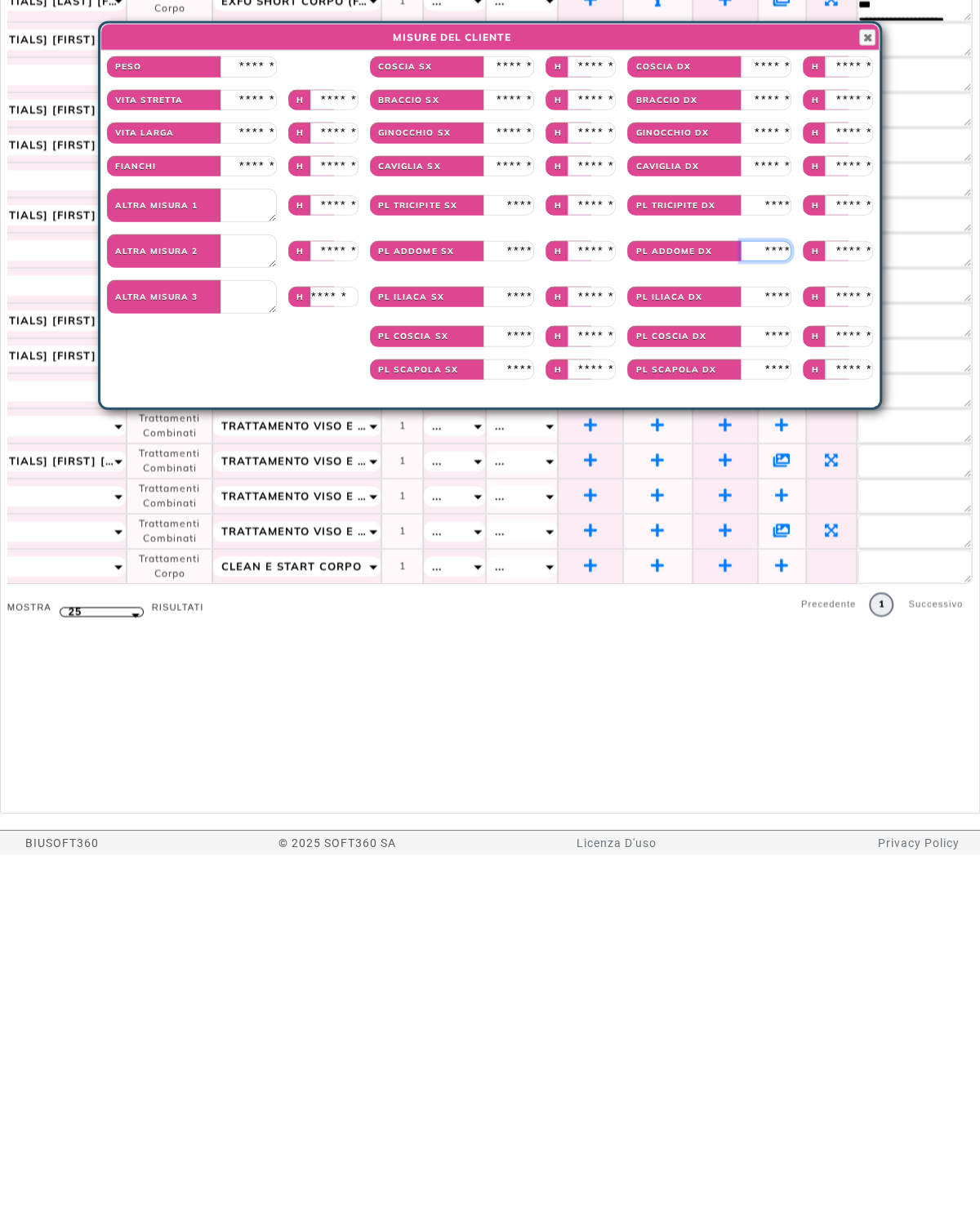 click at bounding box center [766, 619] 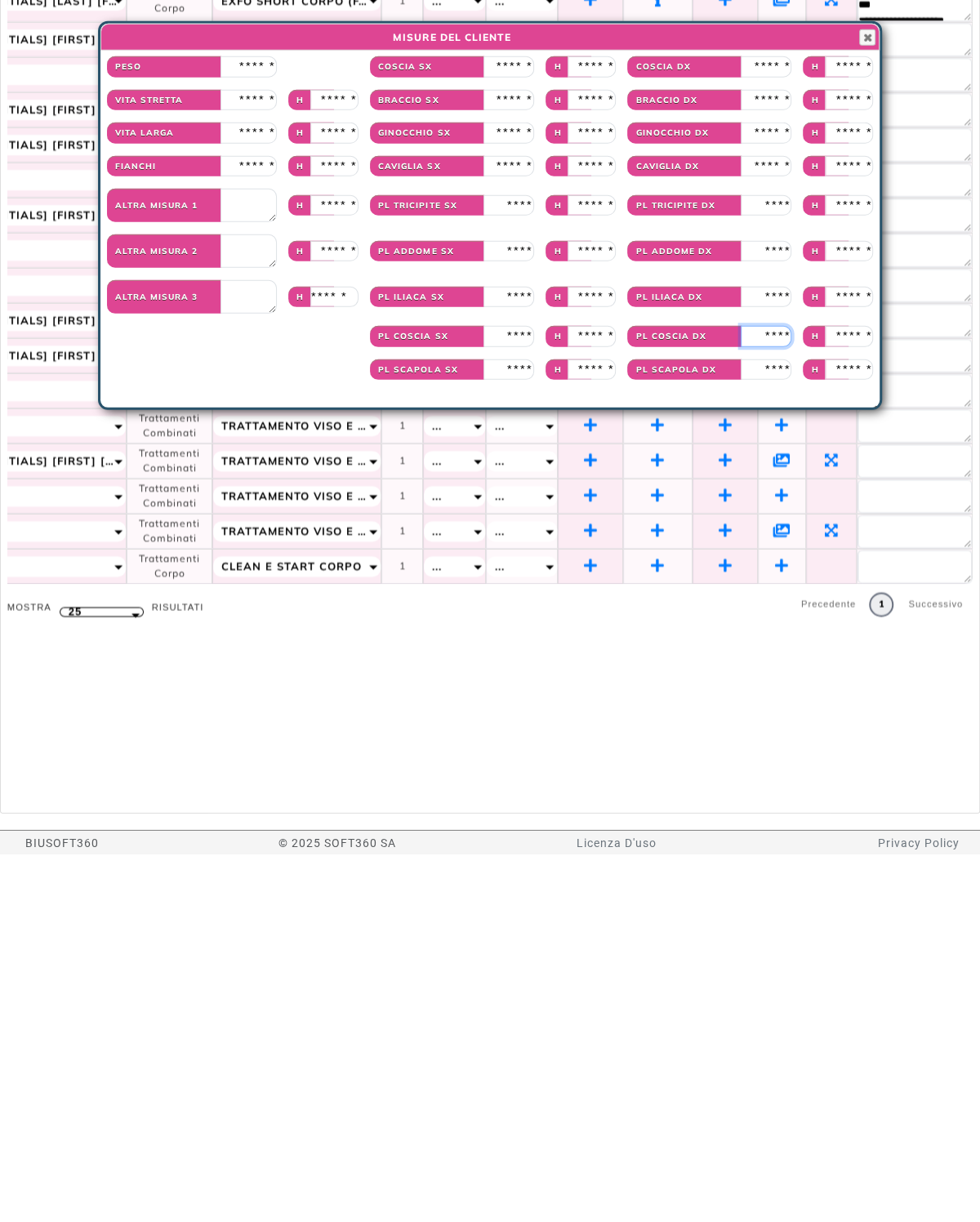 click at bounding box center [766, 704] 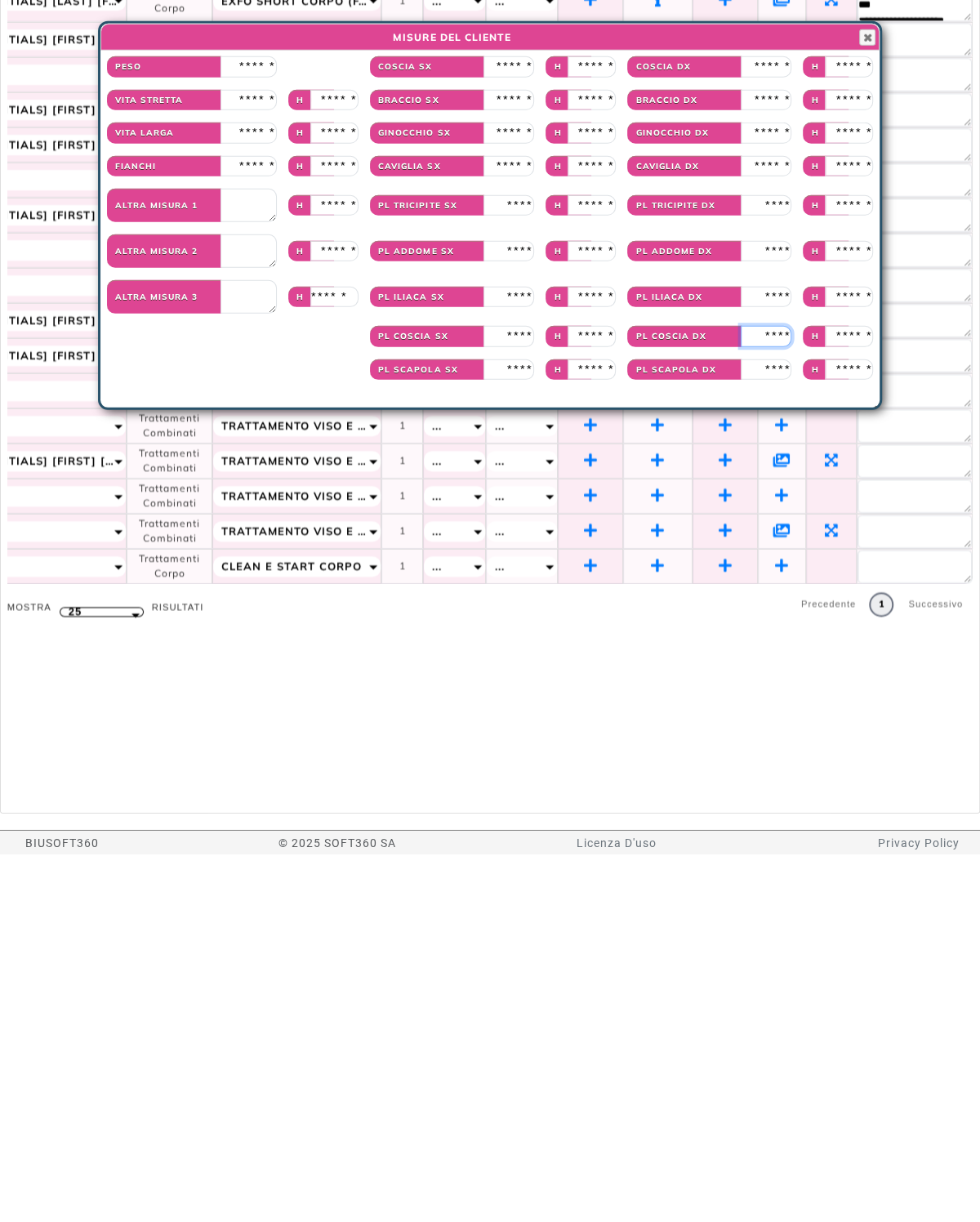 type on "**" 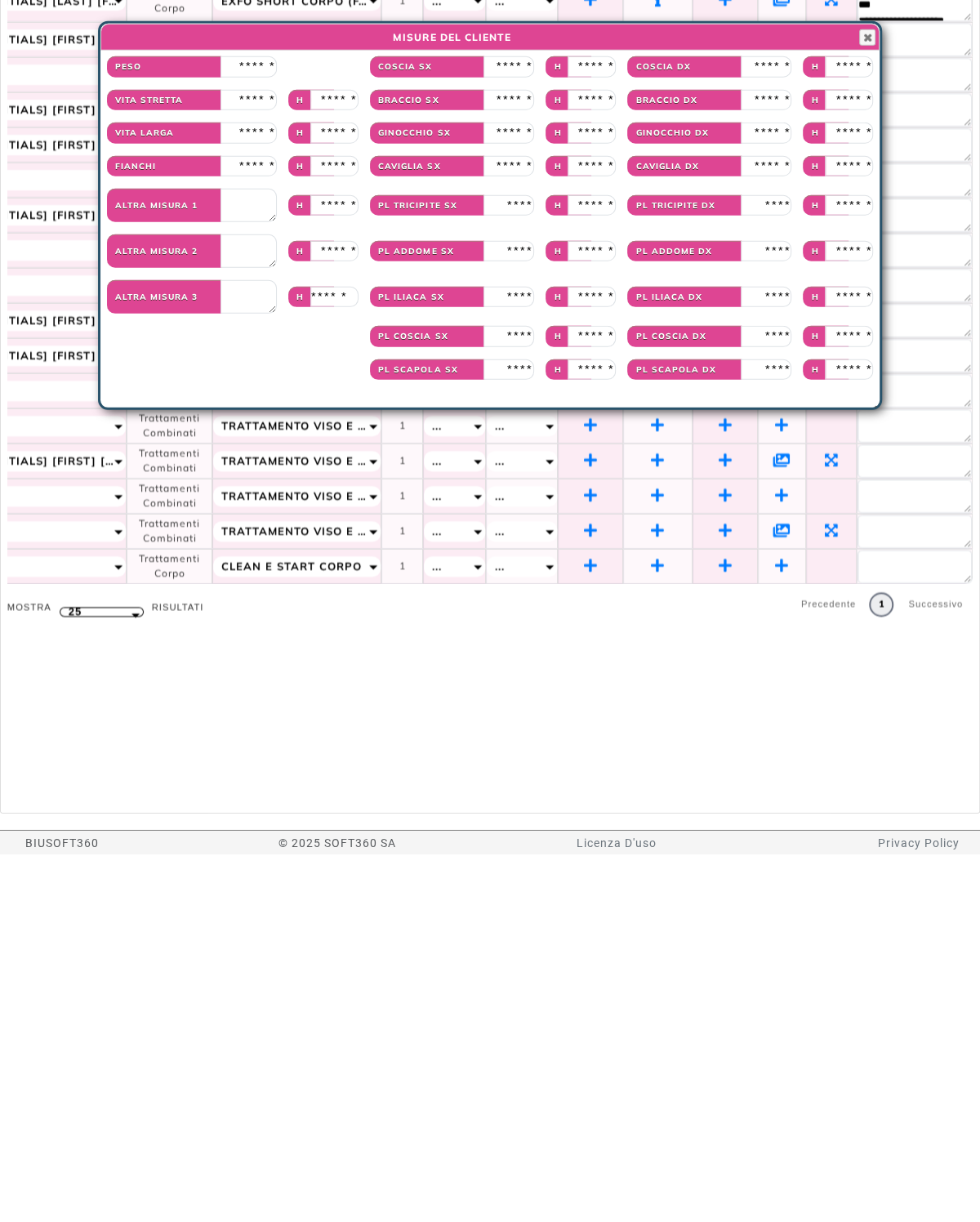 click at bounding box center [867, 405] 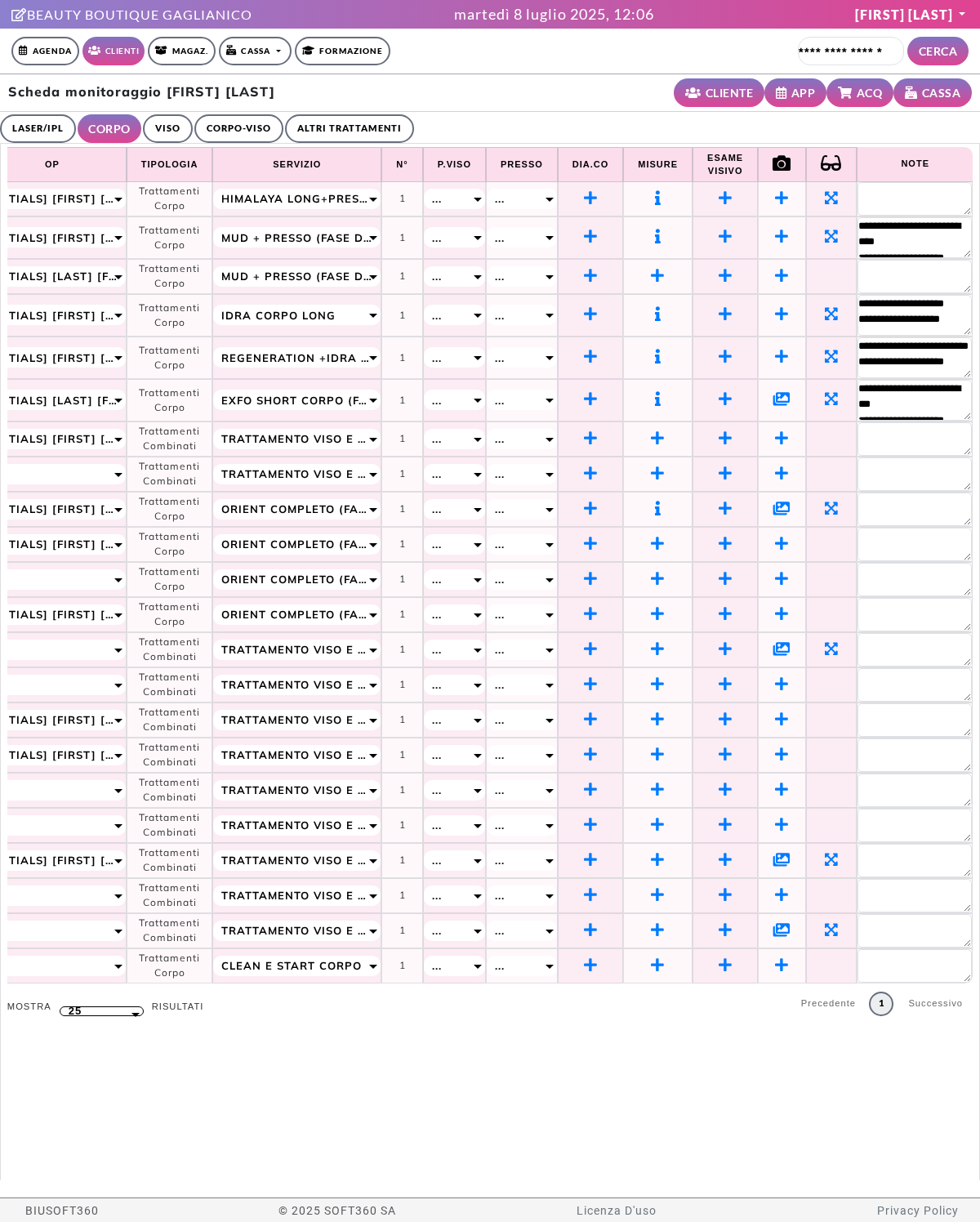 scroll, scrollTop: 0, scrollLeft: 0, axis: both 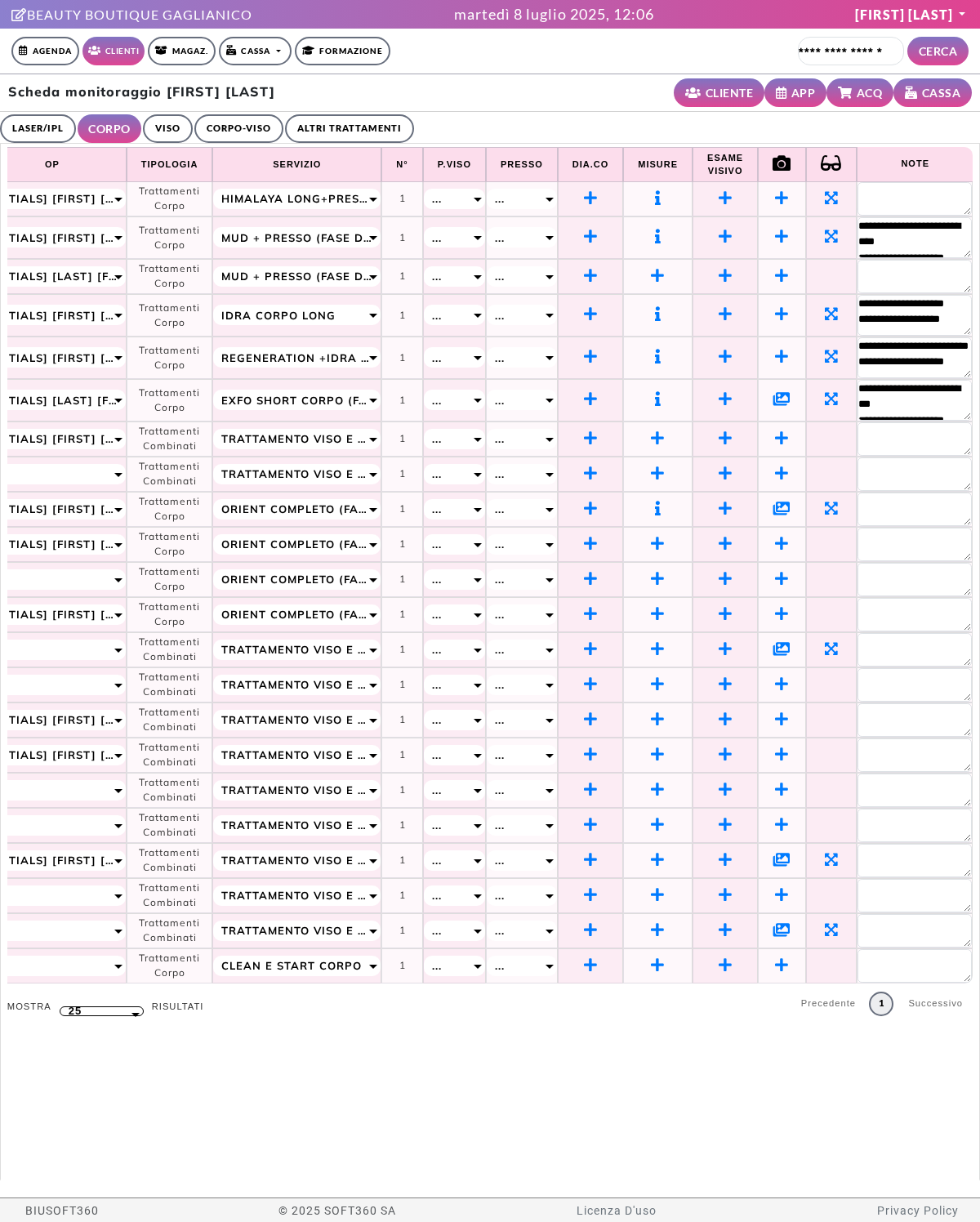 click at bounding box center (590, 198) 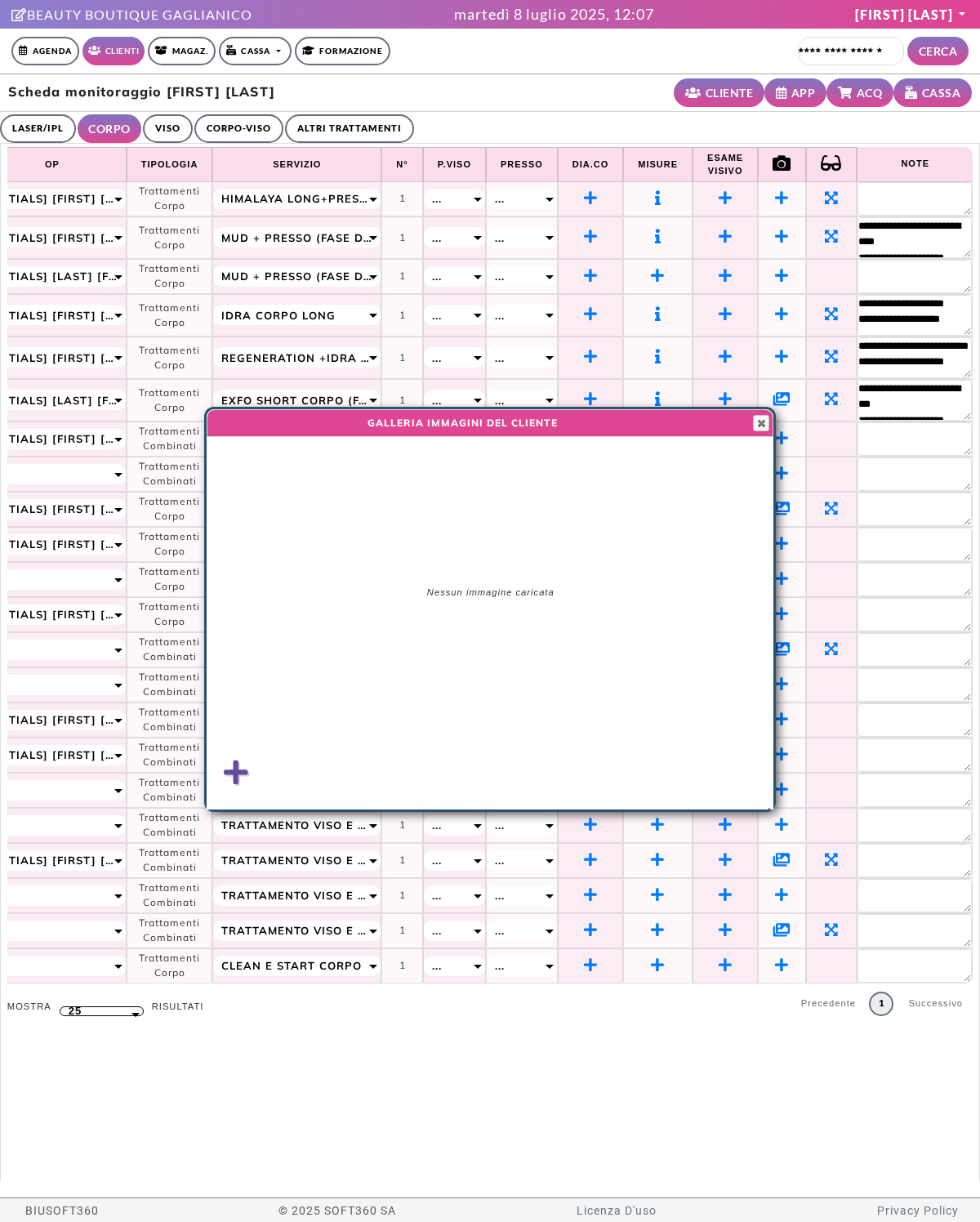click at bounding box center [236, 773] 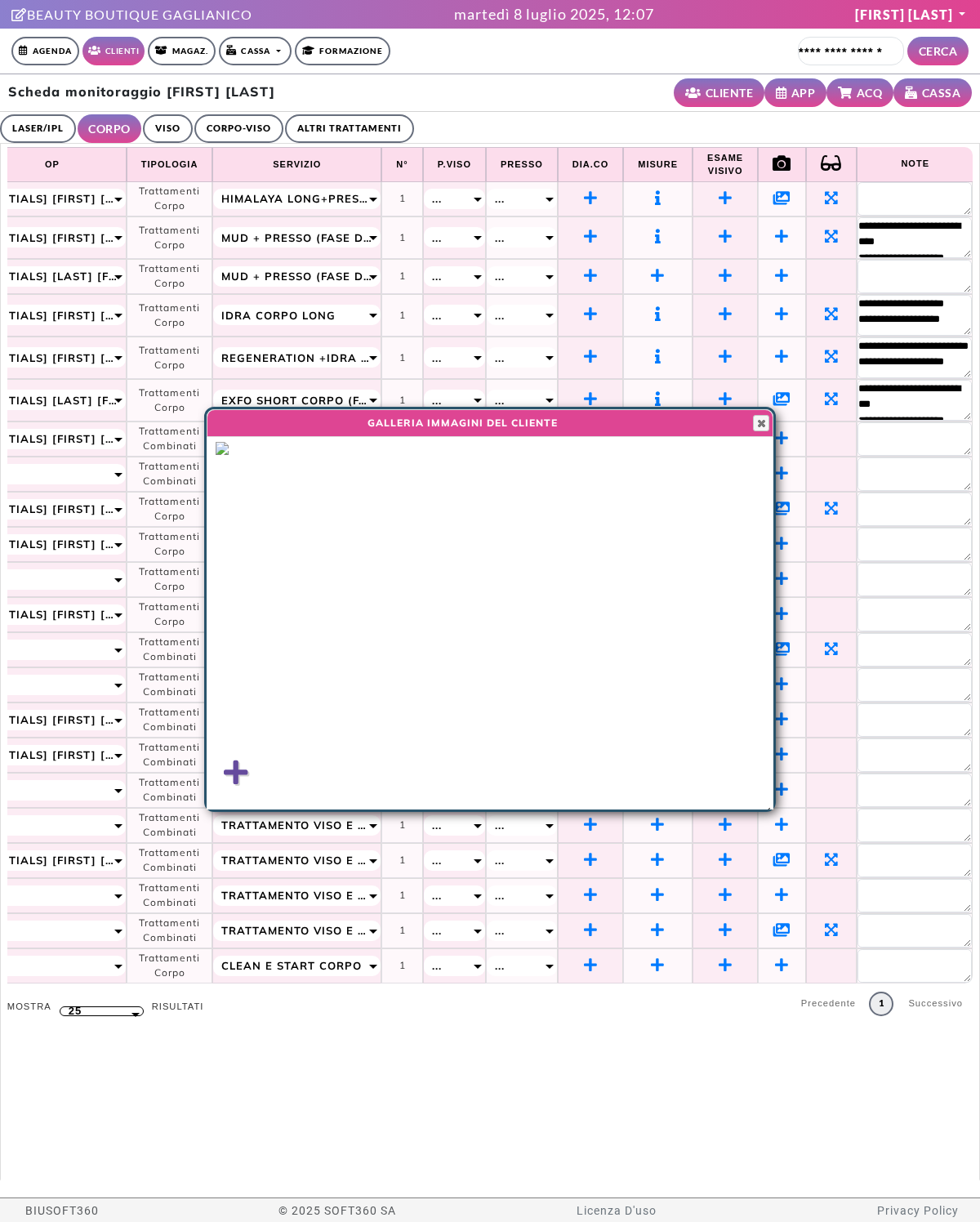 click at bounding box center (236, 773) 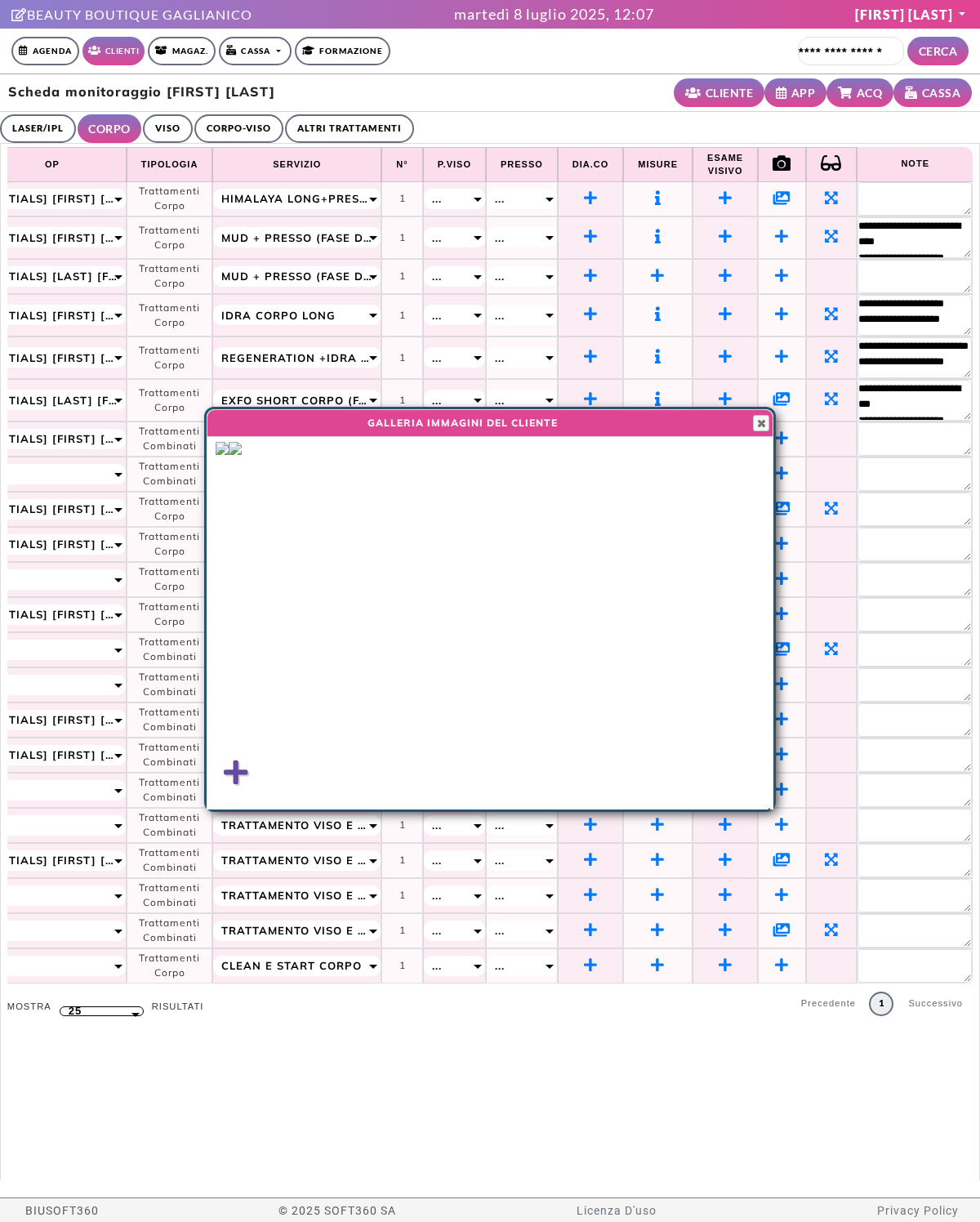 click at bounding box center (236, 773) 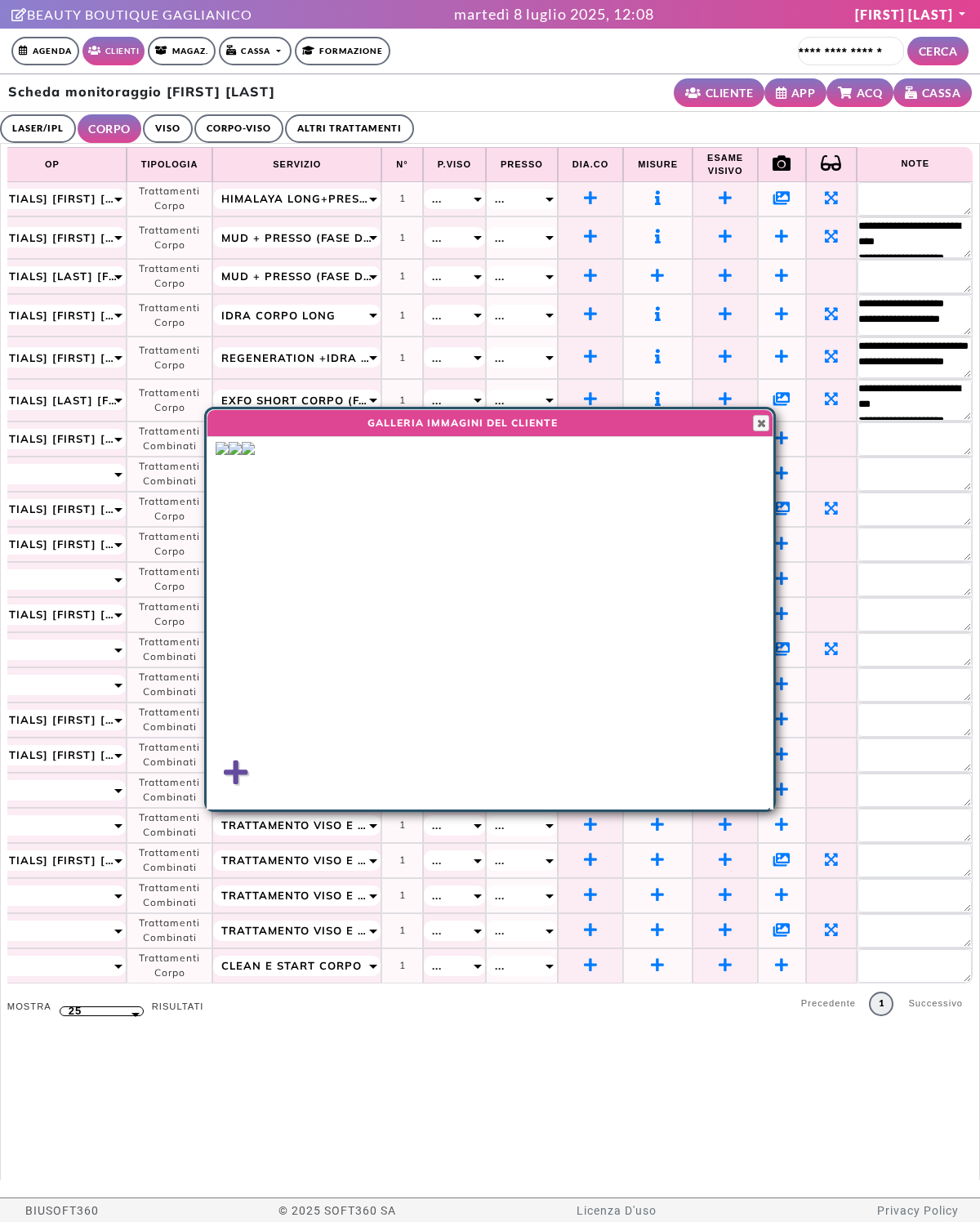 click at bounding box center (236, 773) 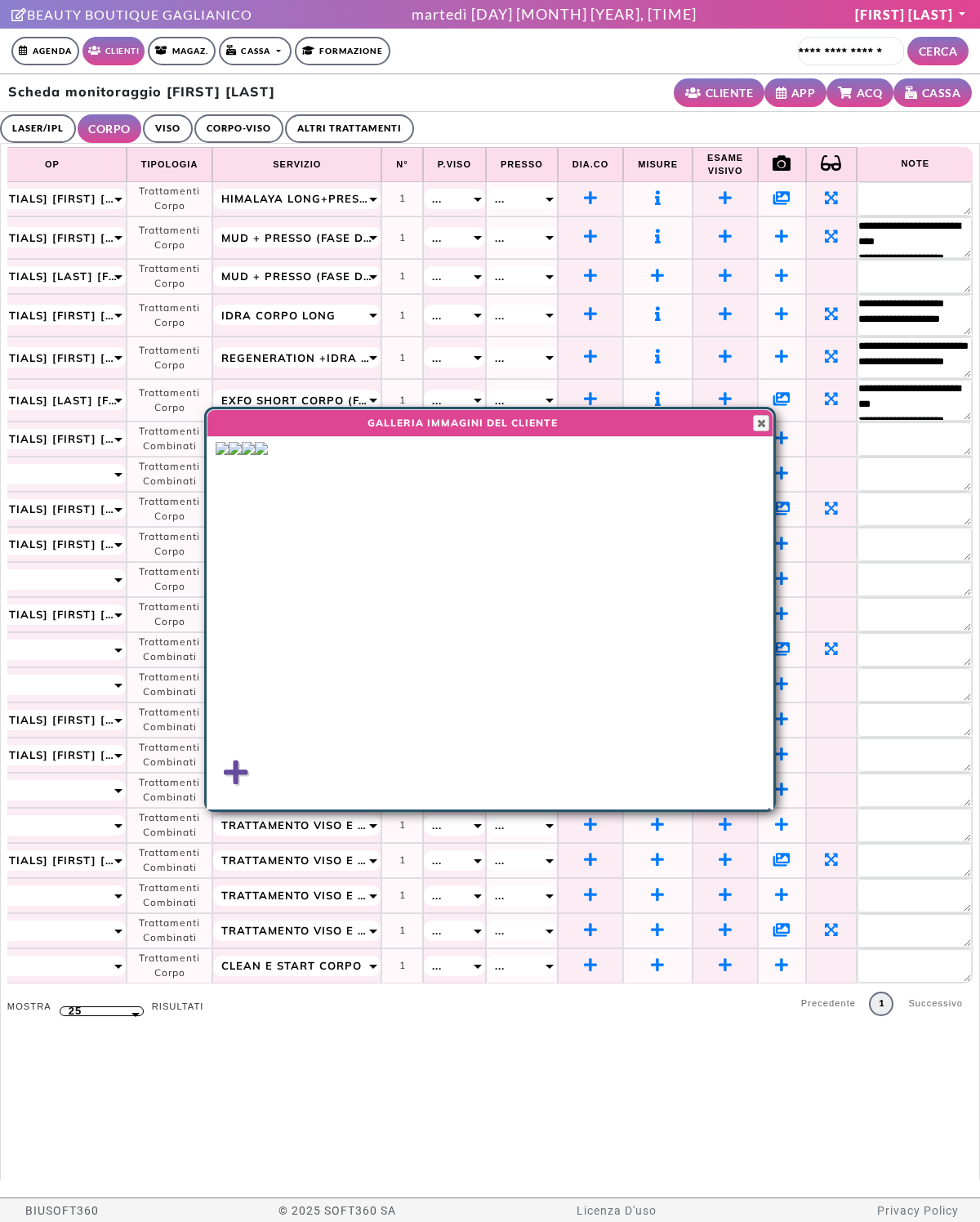 click at bounding box center (761, 423) 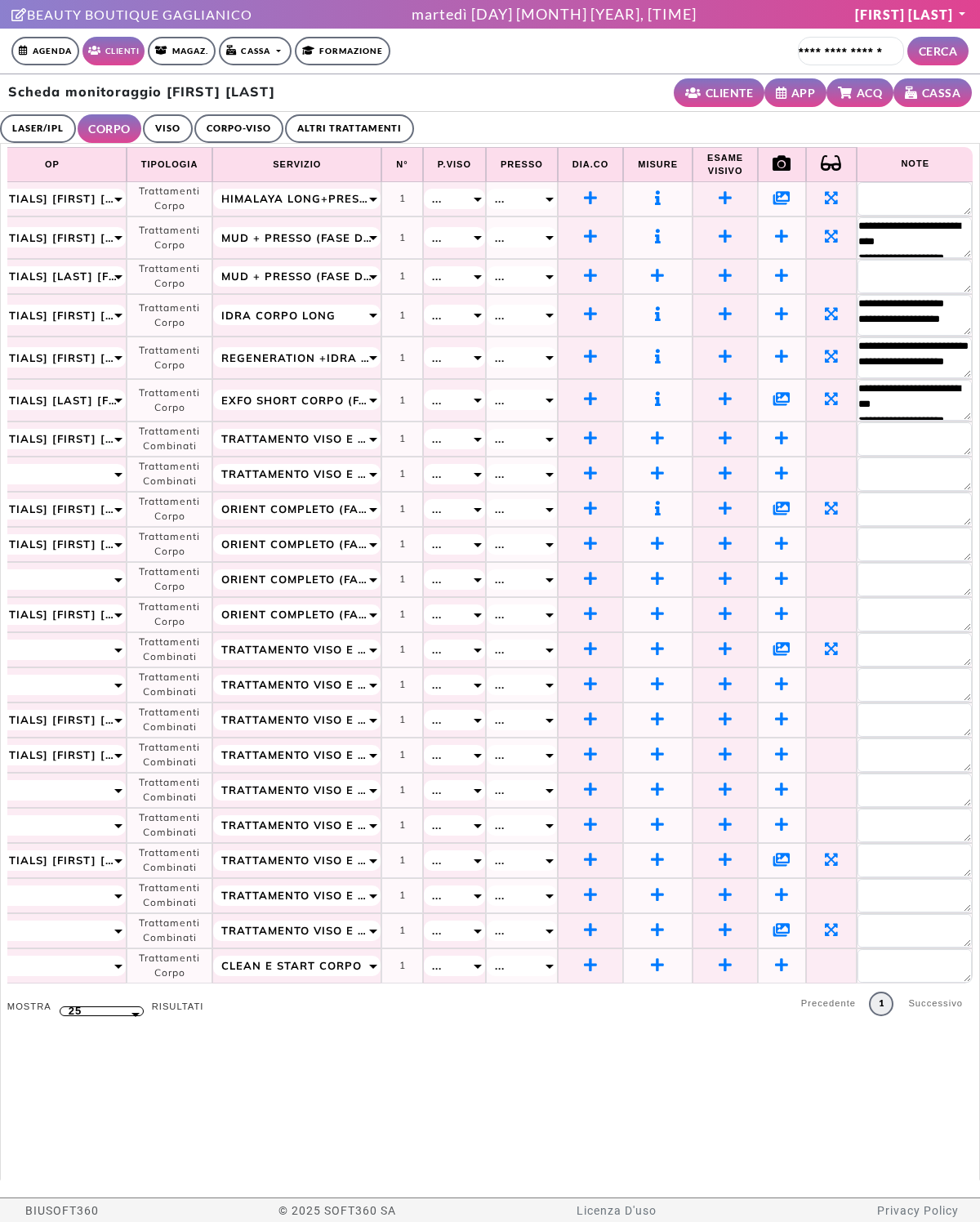 click at bounding box center [831, 236] 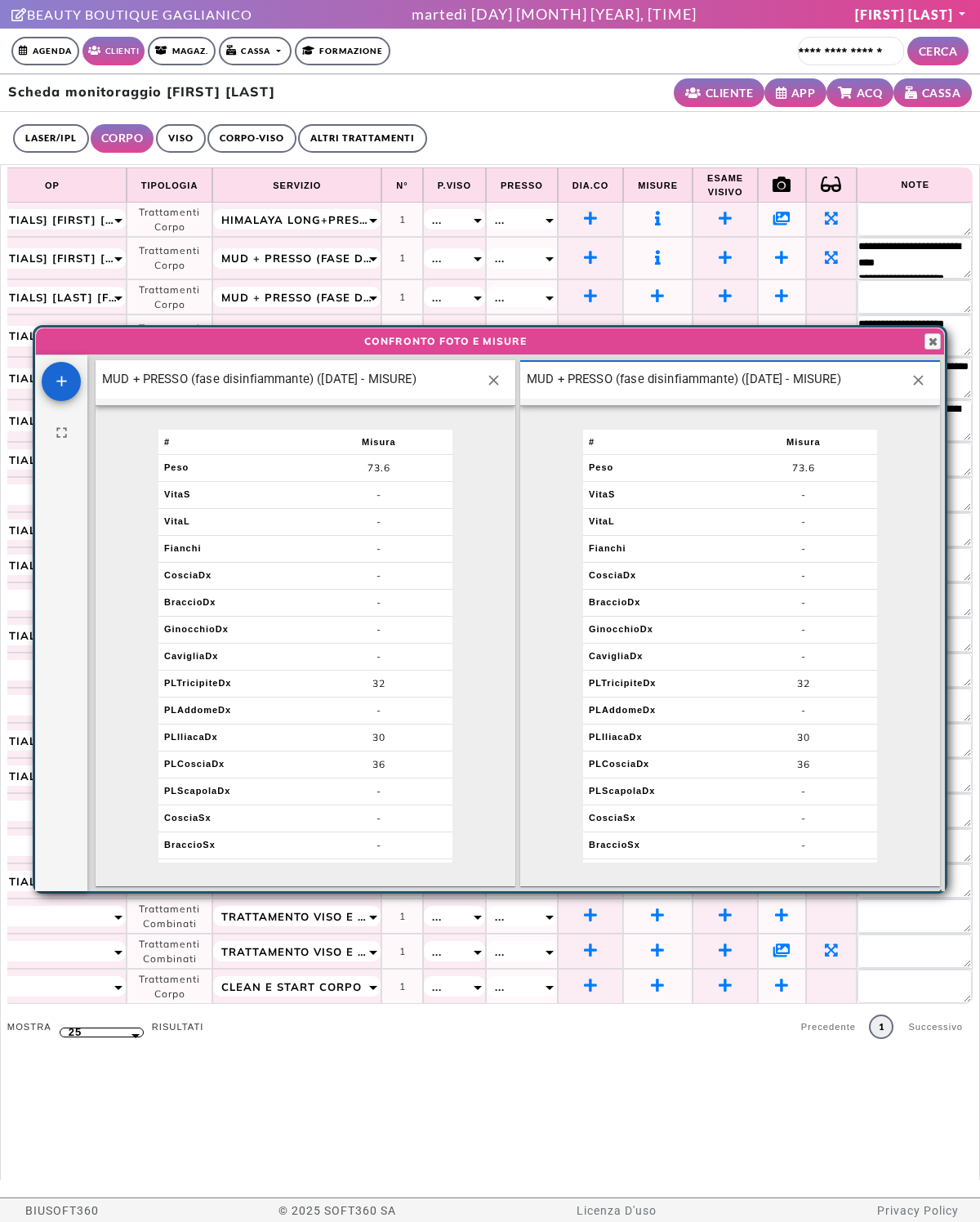 scroll, scrollTop: 26, scrollLeft: 26, axis: both 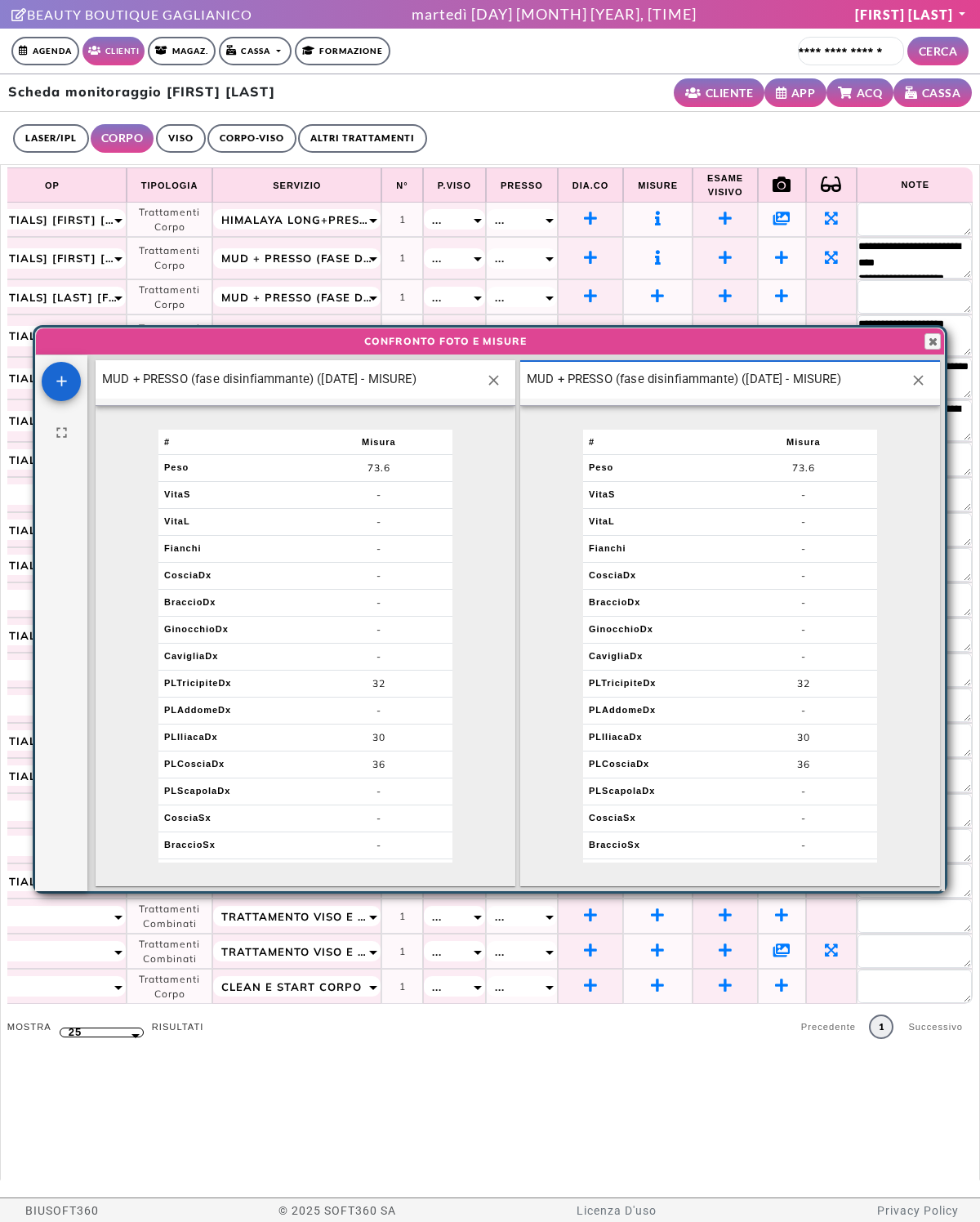 click at bounding box center (493, 380) 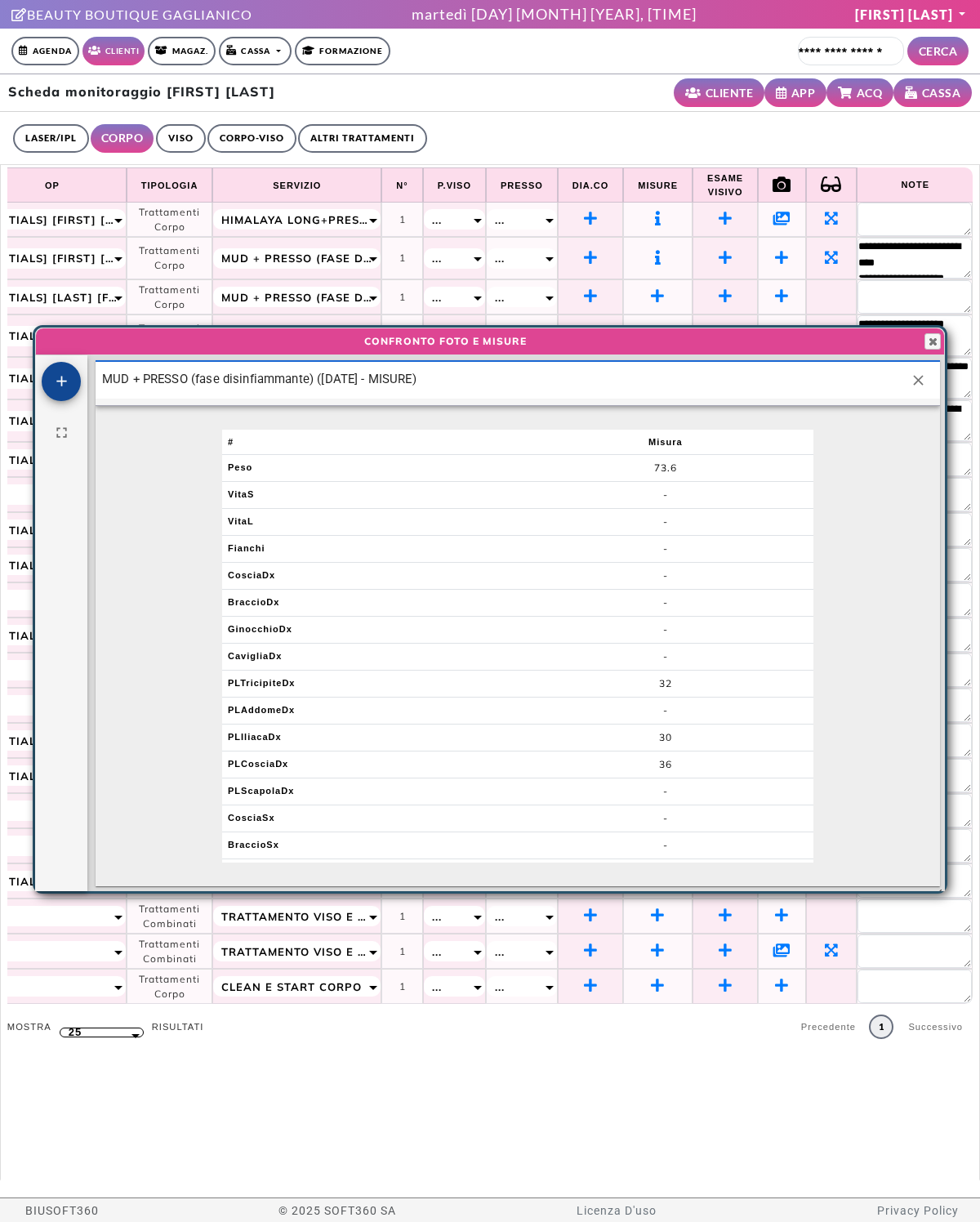 click at bounding box center (61, 381) 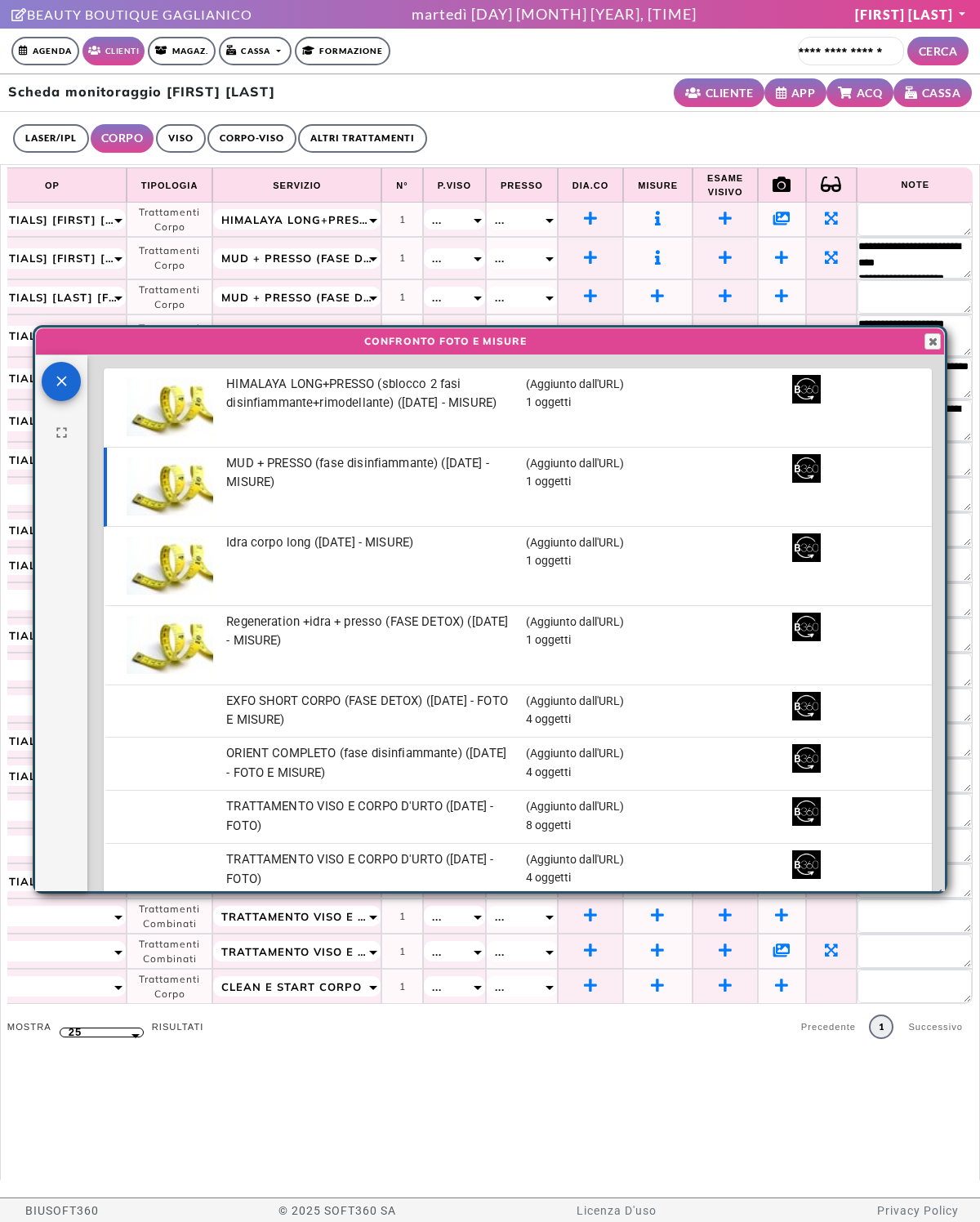click on "Close" at bounding box center (933, 341) 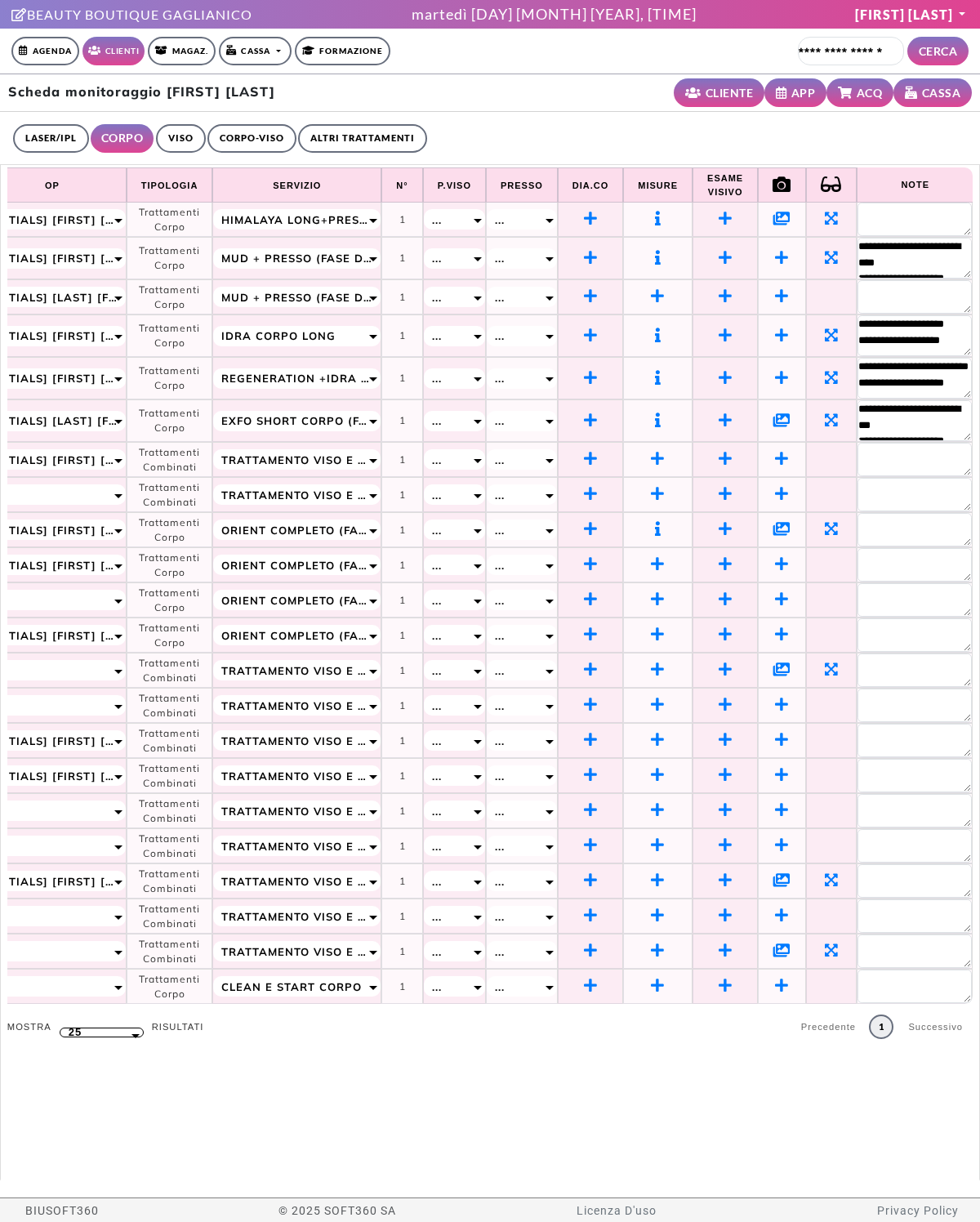 click at bounding box center [782, 185] 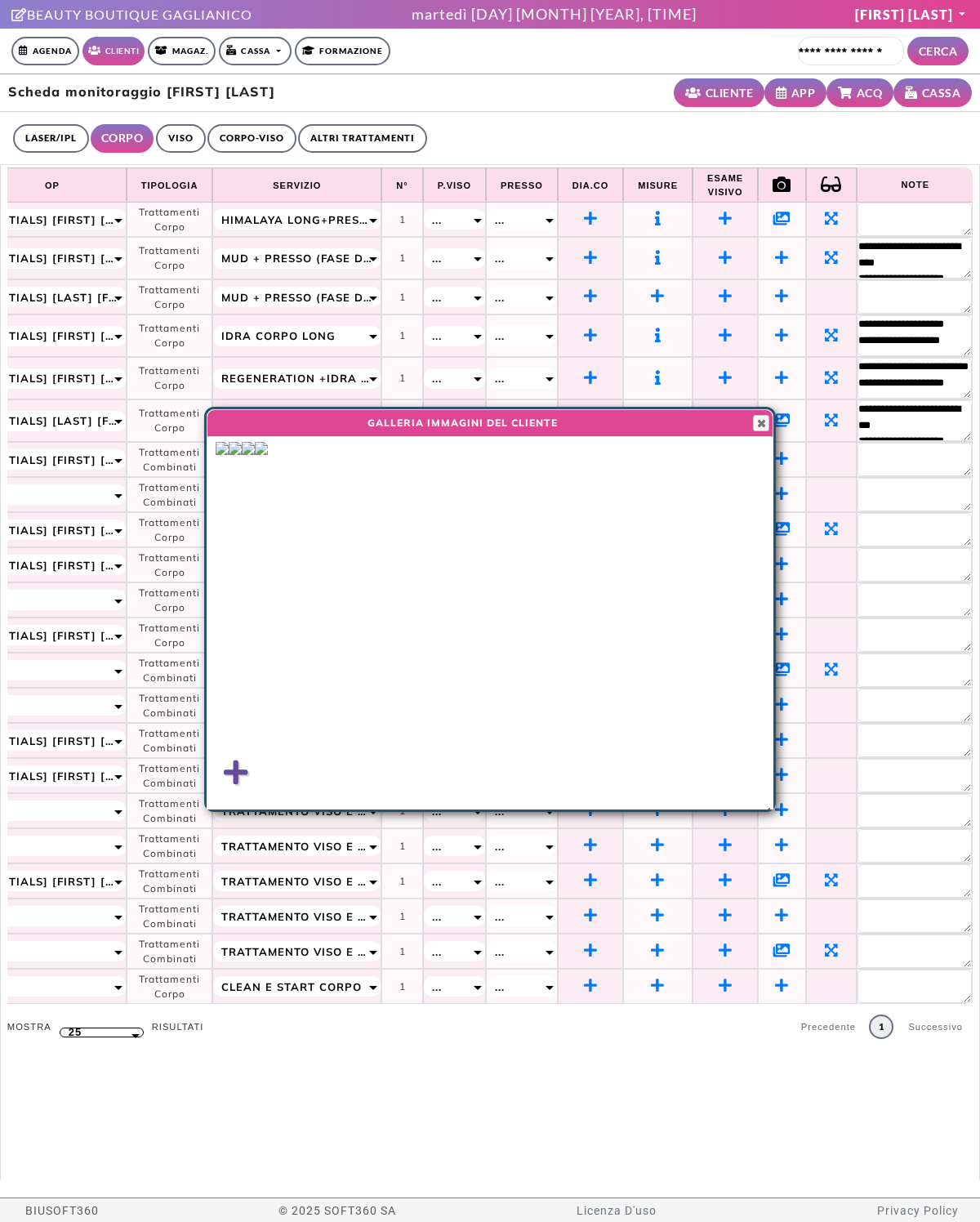click at bounding box center [761, 423] 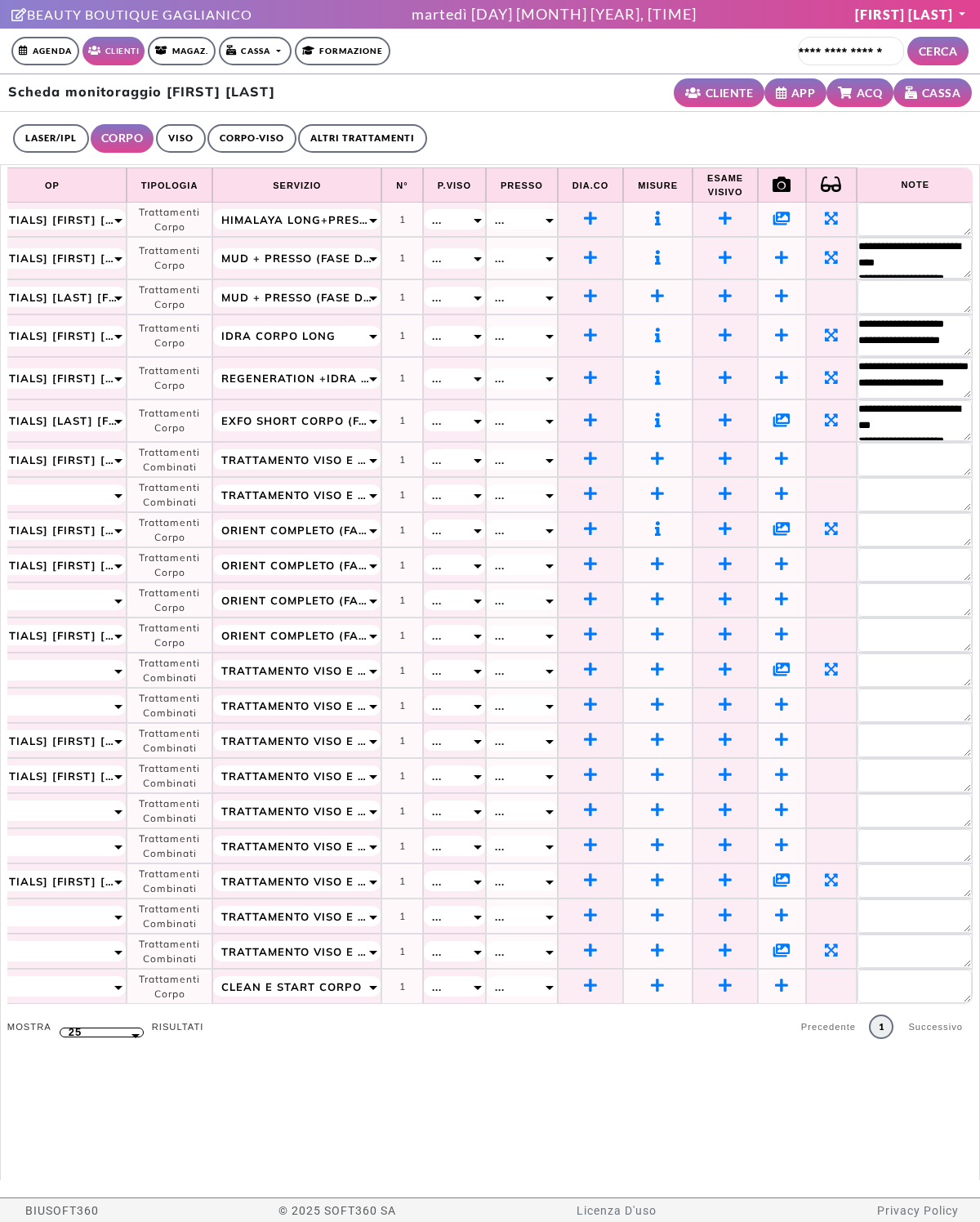 click at bounding box center (831, 218) 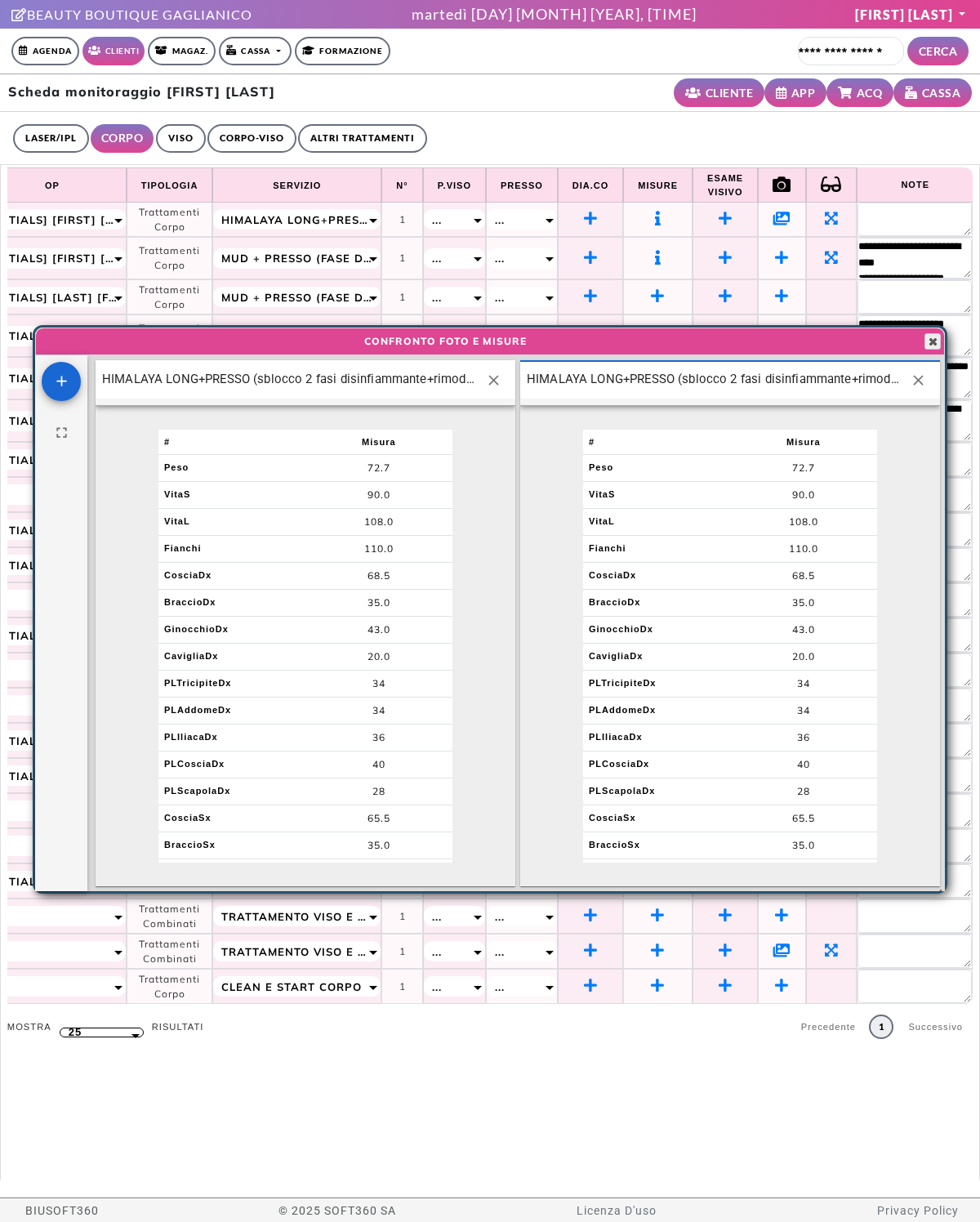 scroll, scrollTop: 8, scrollLeft: 8, axis: both 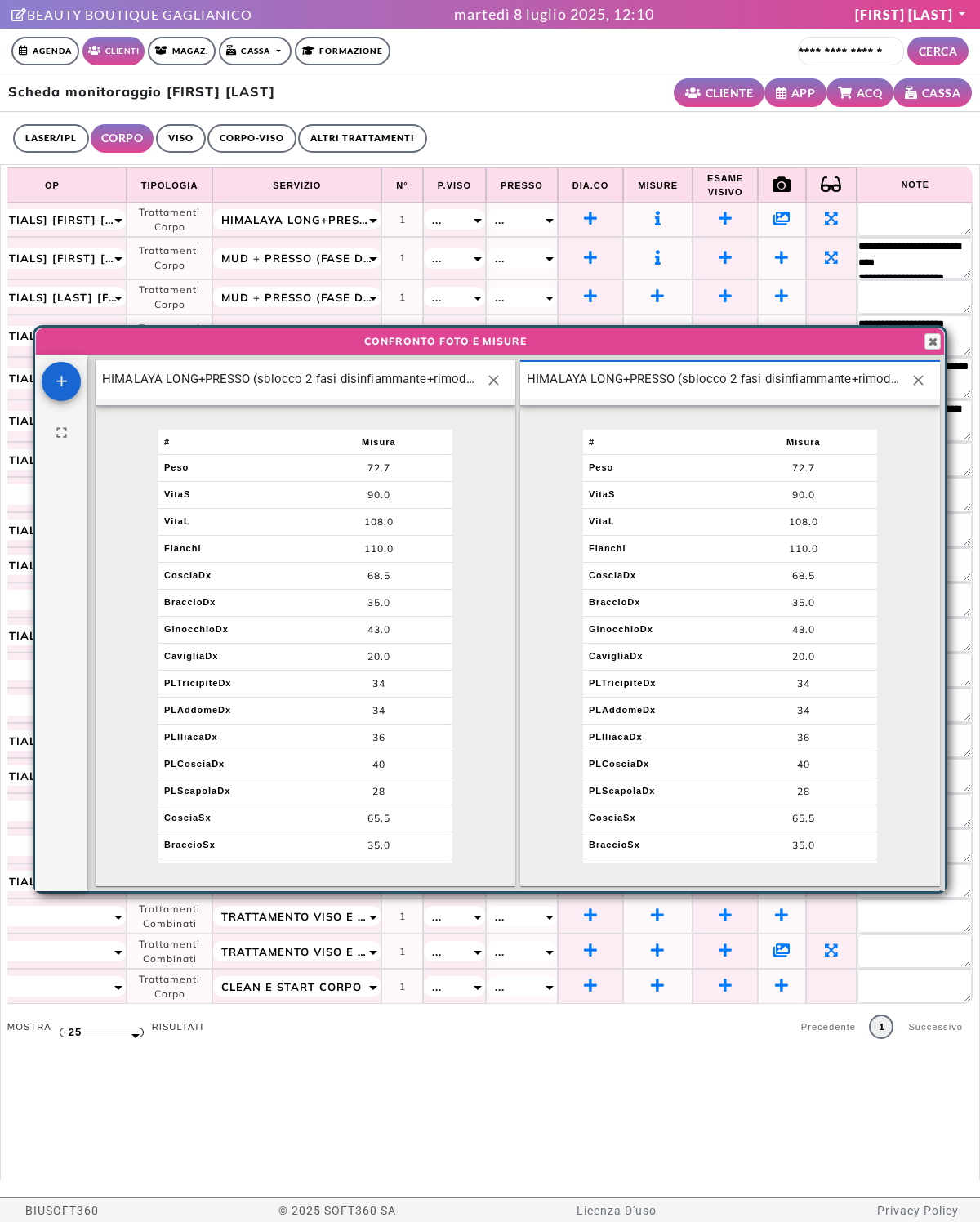 click at bounding box center (918, 380) 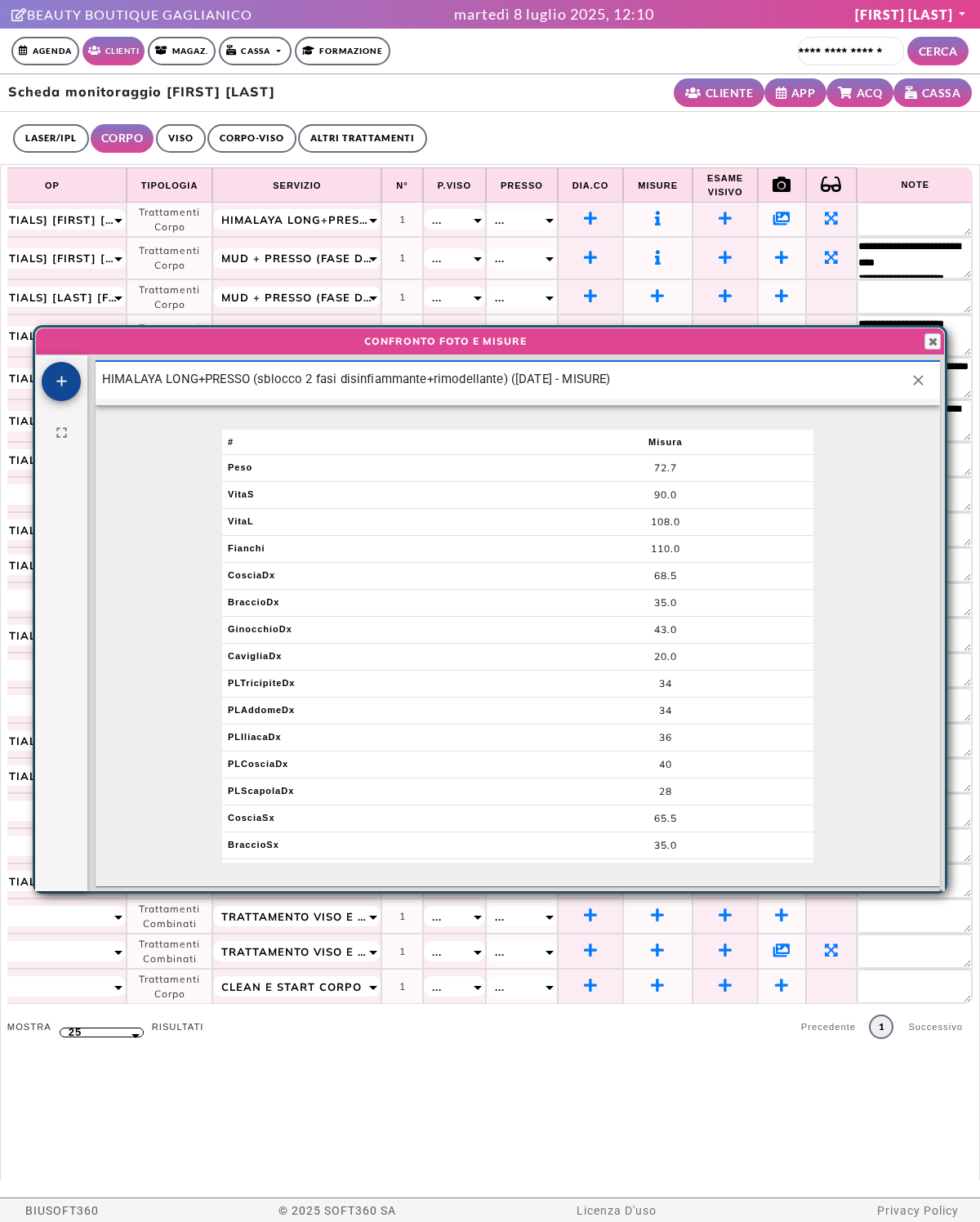 click at bounding box center (61, 381) 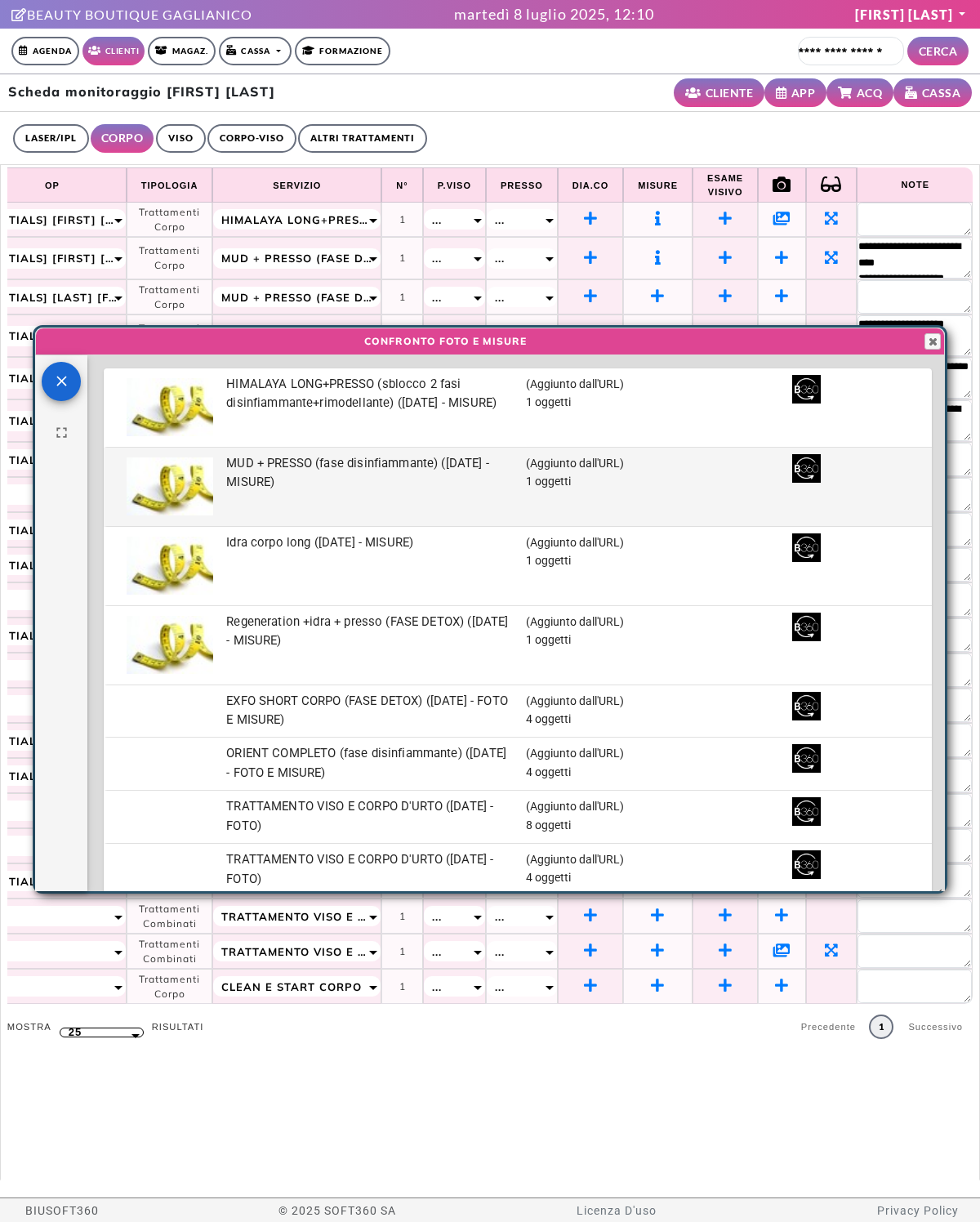 click on "MUD + PRESSO (fase disinfiammante) ([DATE] - MISURE)" at bounding box center [0, 0] 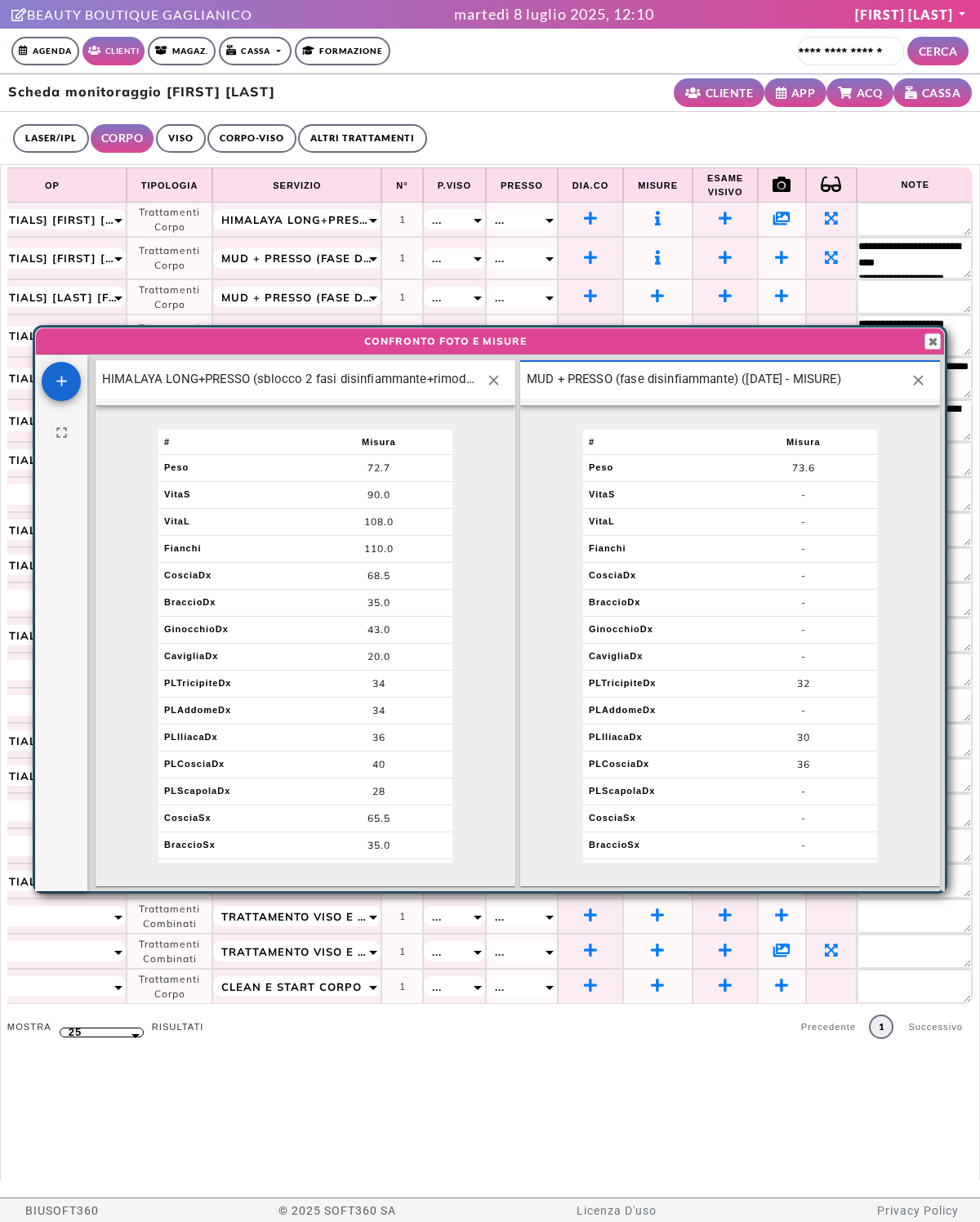 scroll, scrollTop: 8, scrollLeft: 8, axis: both 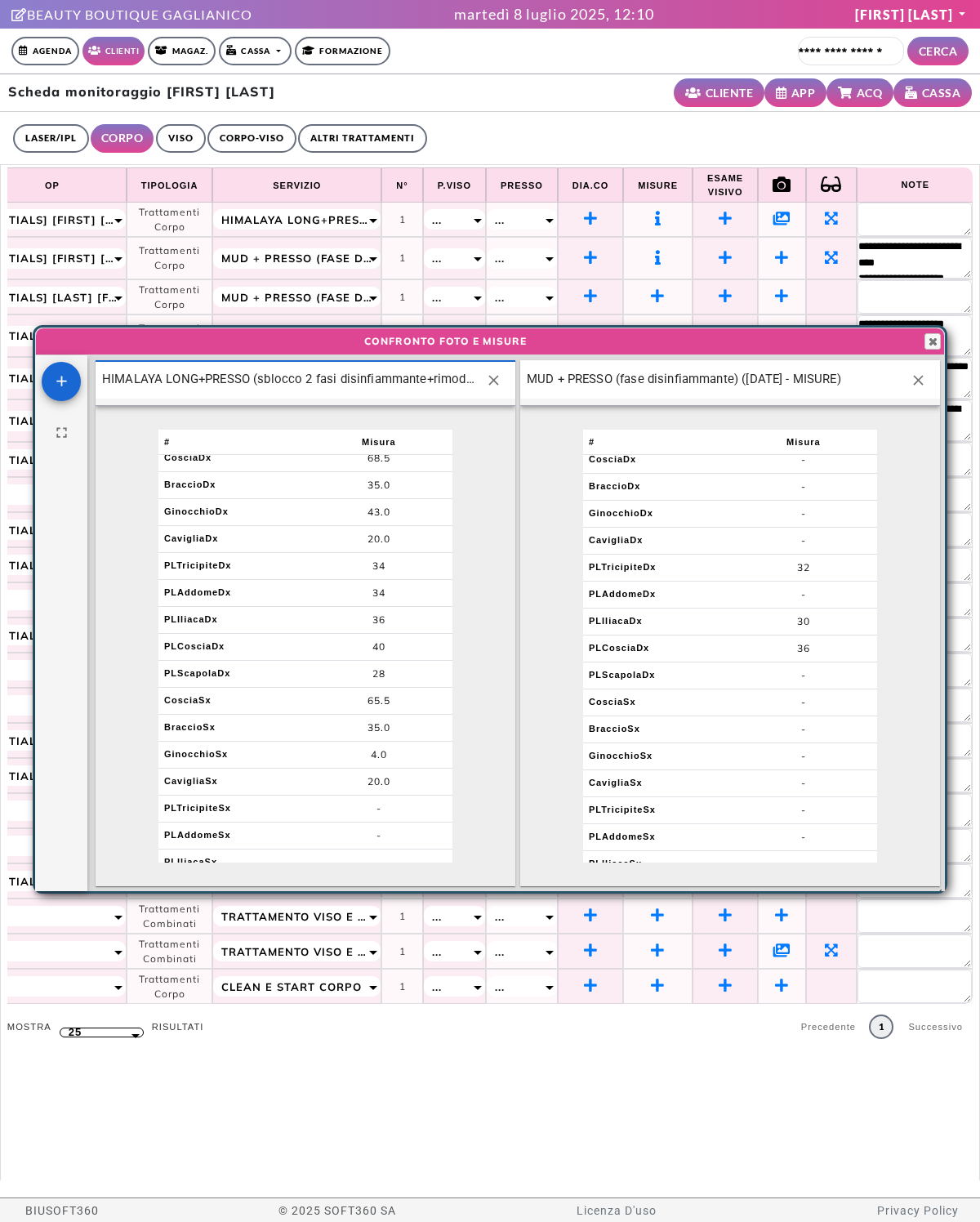 click at bounding box center [933, 341] 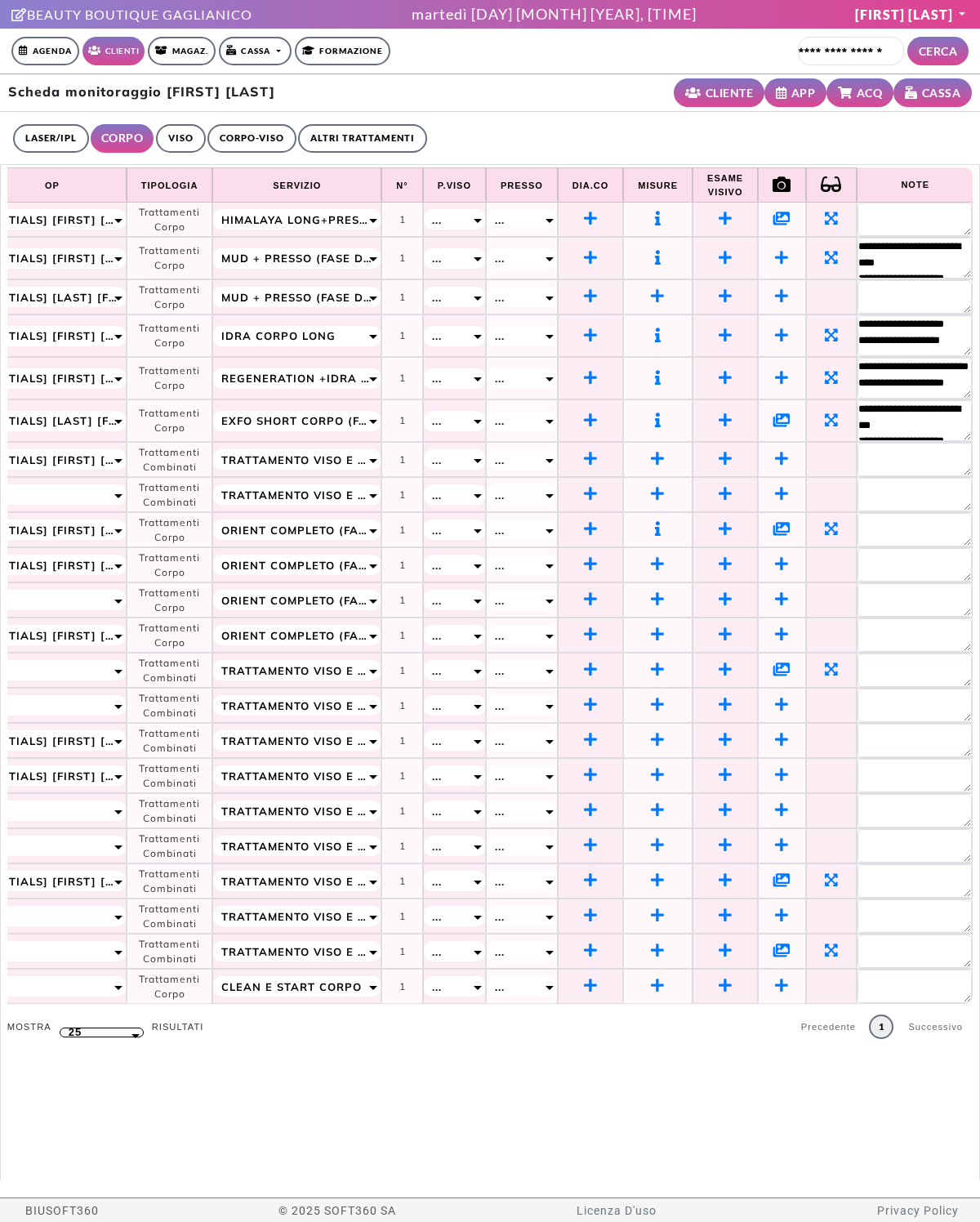 click at bounding box center (831, 257) 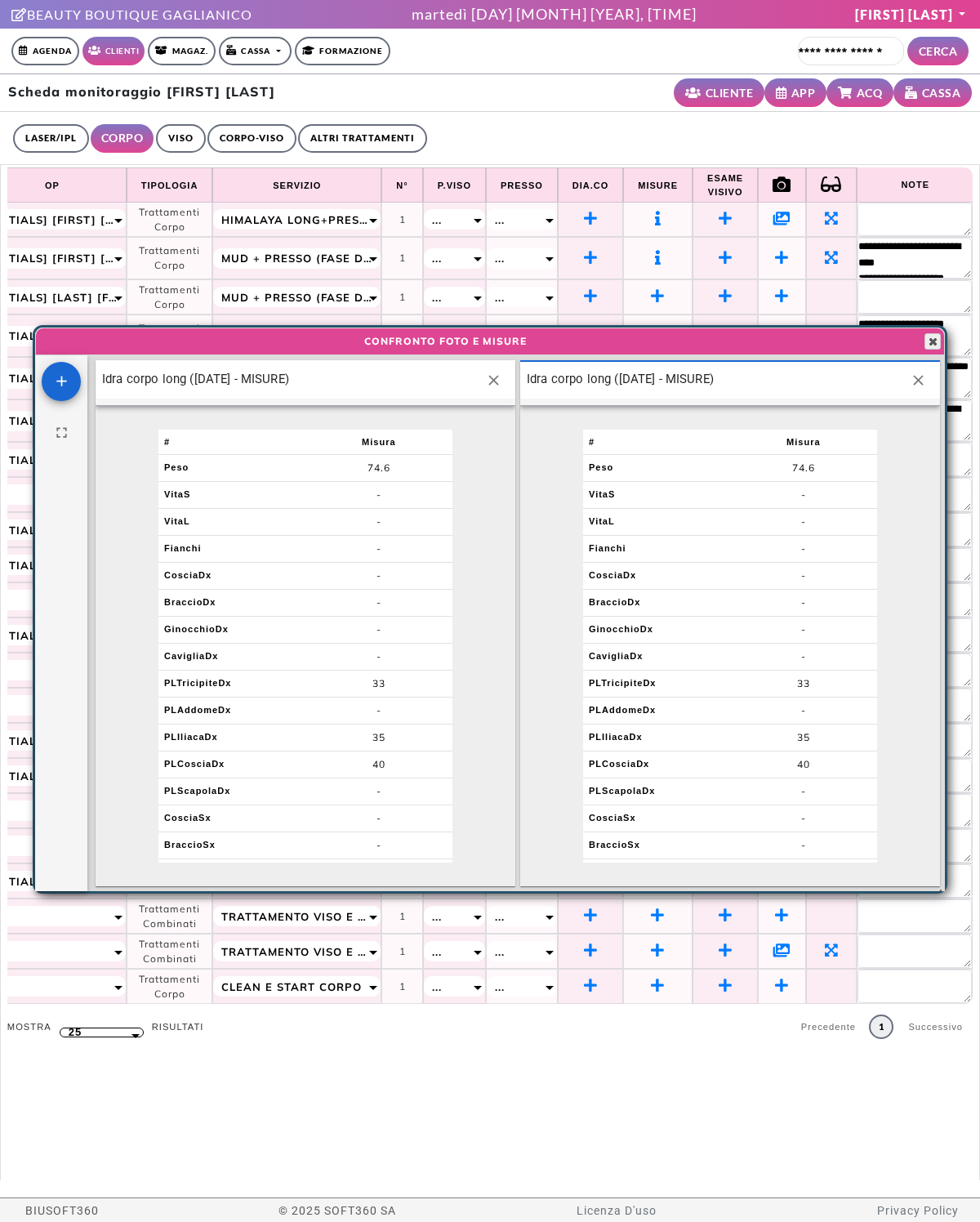 scroll, scrollTop: 8, scrollLeft: 8, axis: both 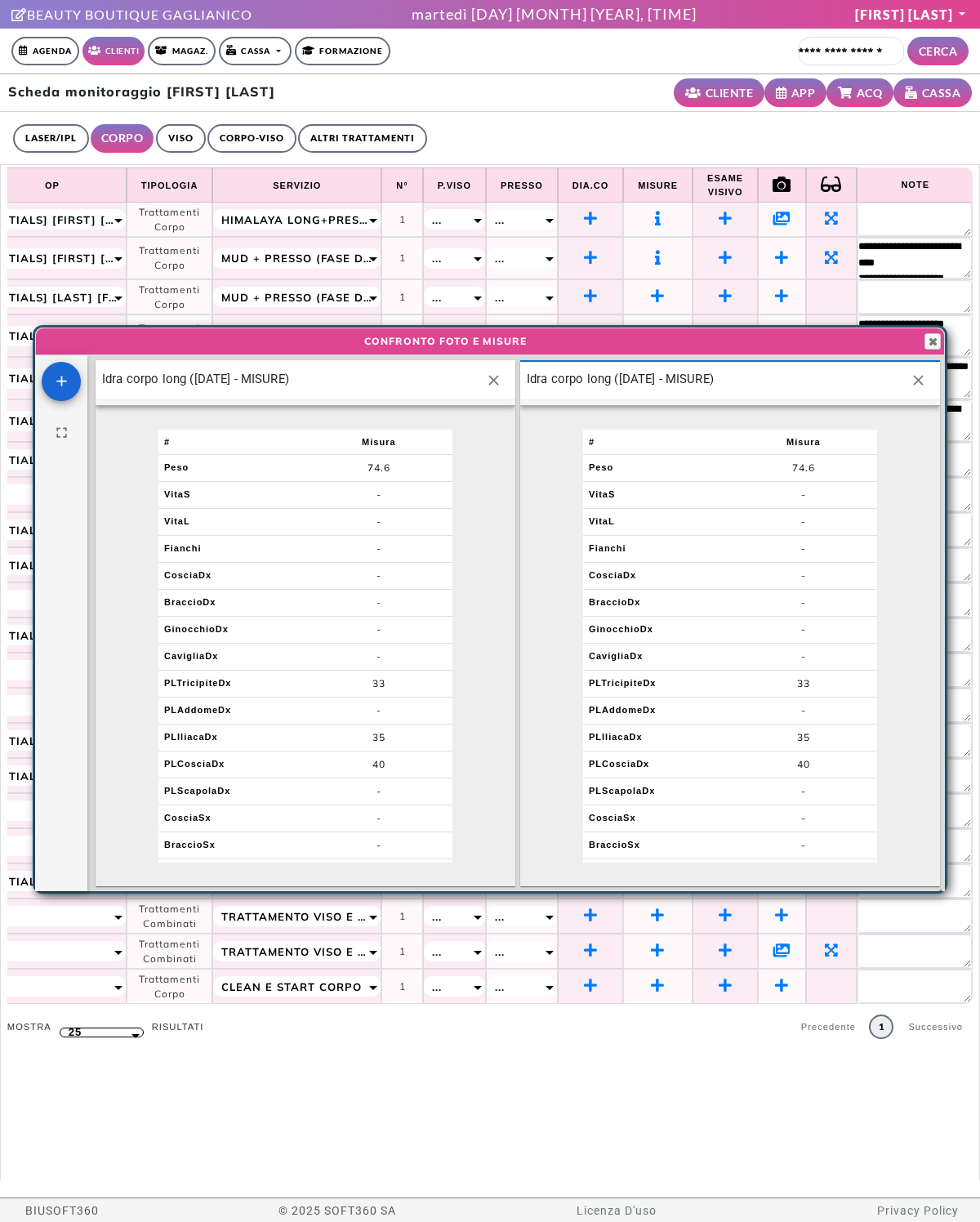 click at bounding box center (918, 380) 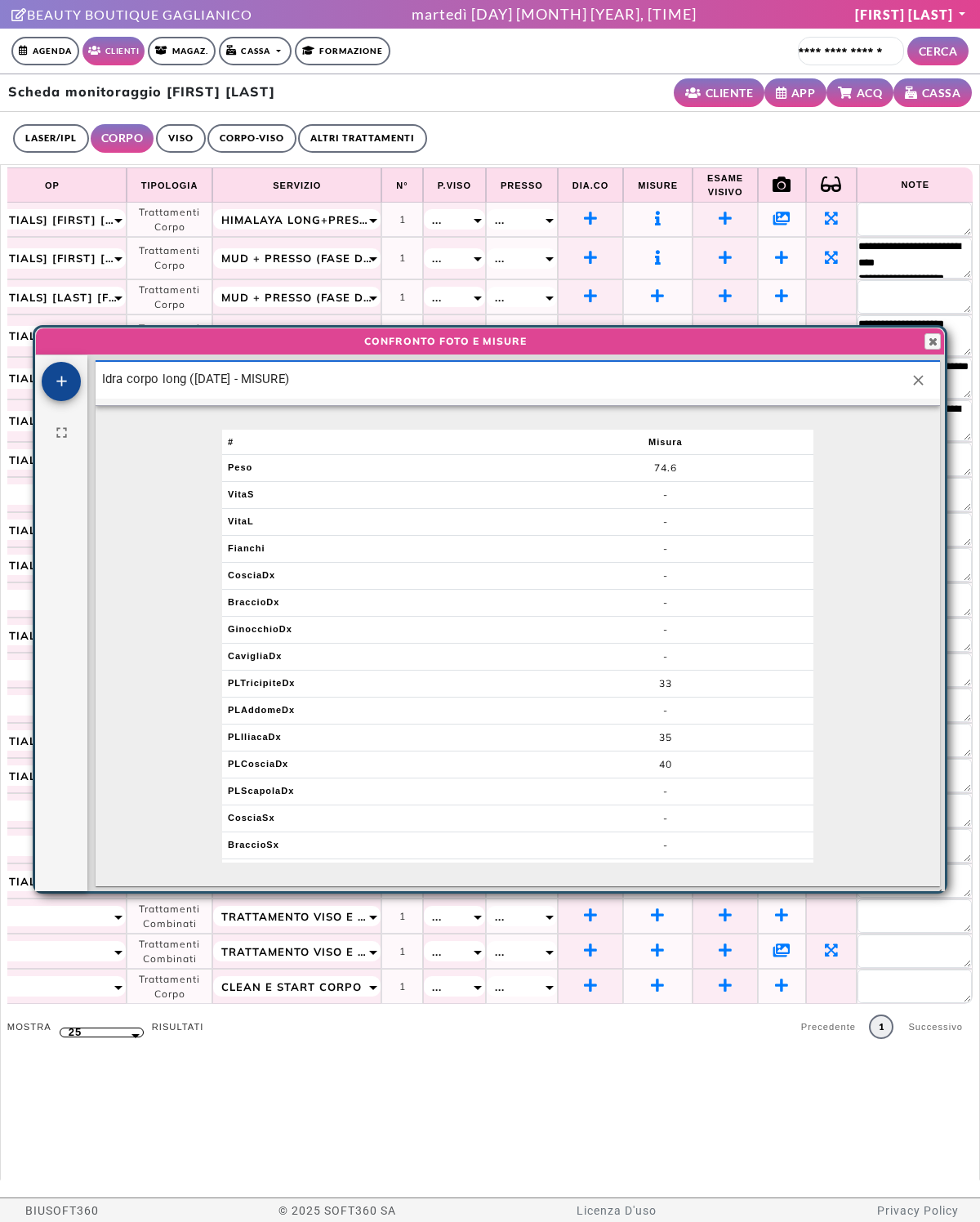 click at bounding box center (61, 381) 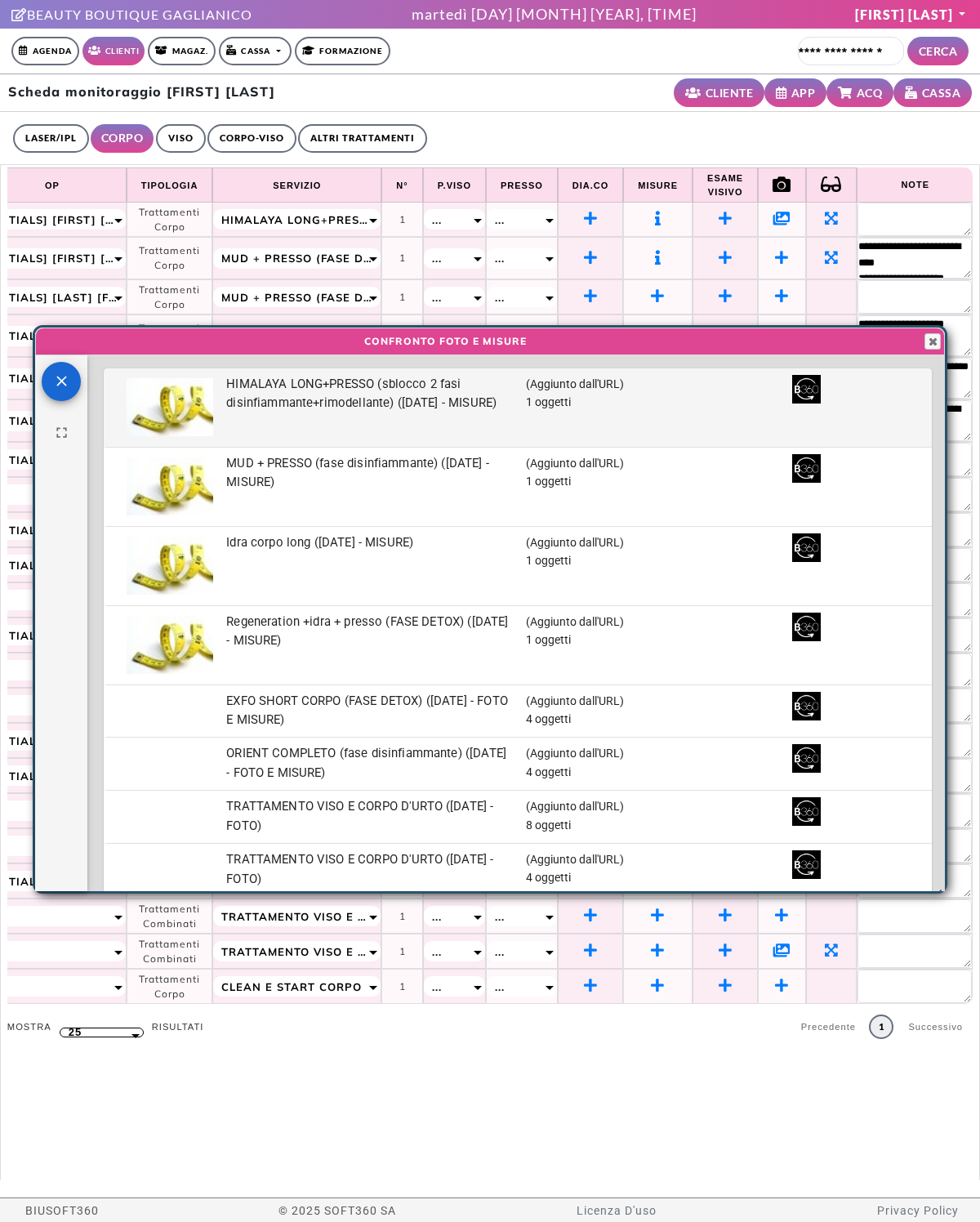click on "HIMALAYA LONG+PRESSO (sblocco 2 fasi disinfiammante+rimodellante) ([DATE] - MISURE)" at bounding box center (0, 0) 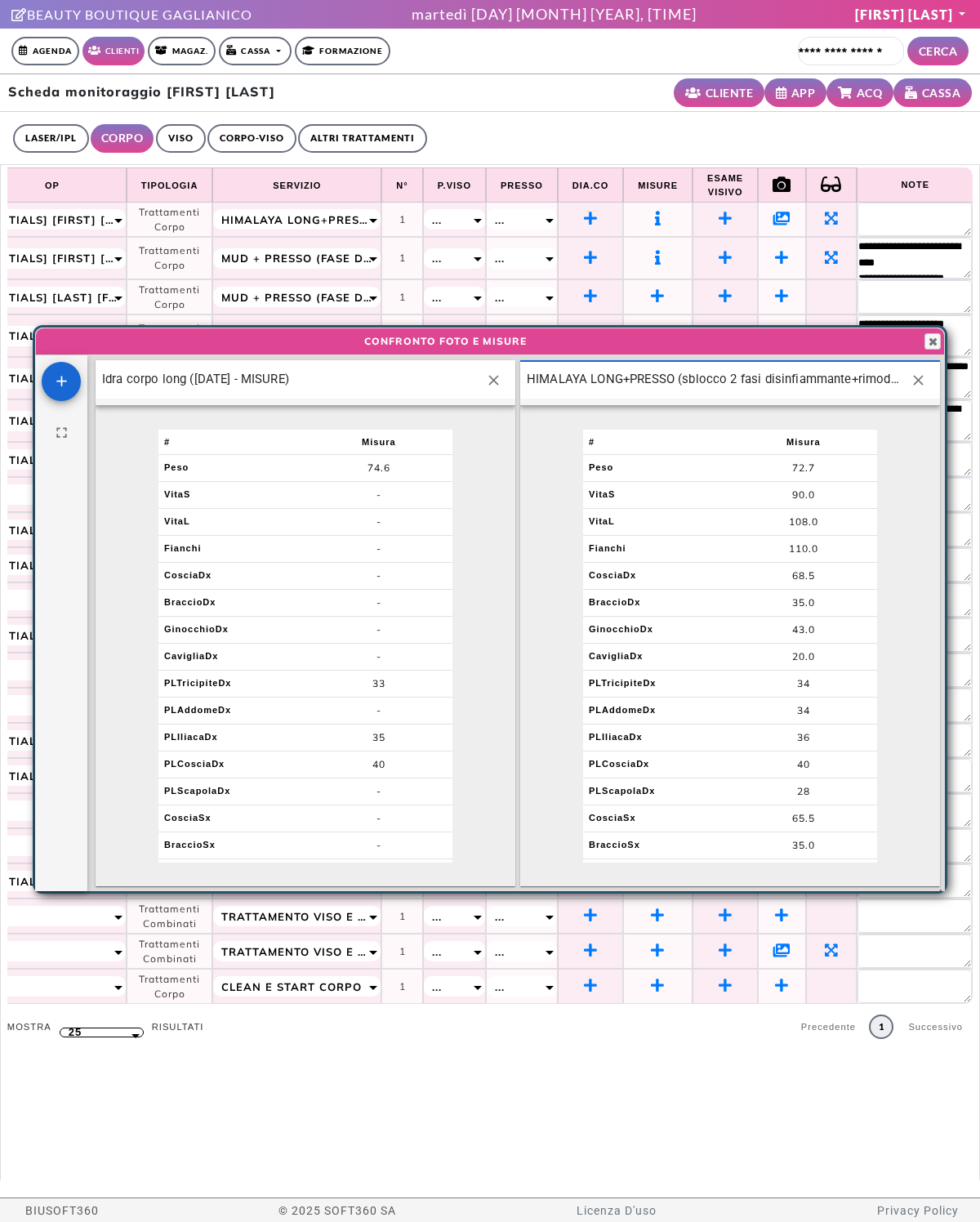 scroll, scrollTop: 8, scrollLeft: 8, axis: both 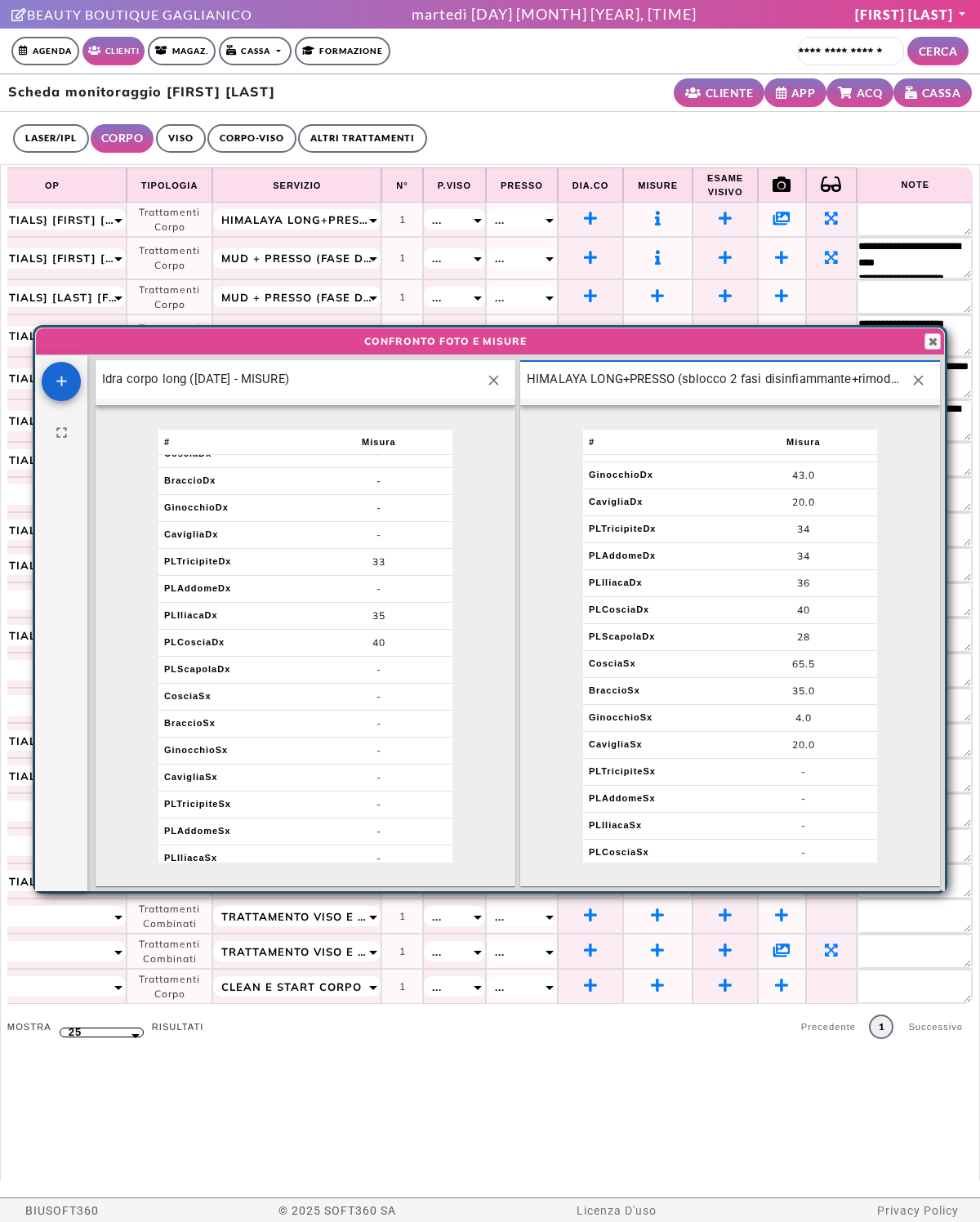click on "Confronto foto e misure   Close" at bounding box center (490, 341) 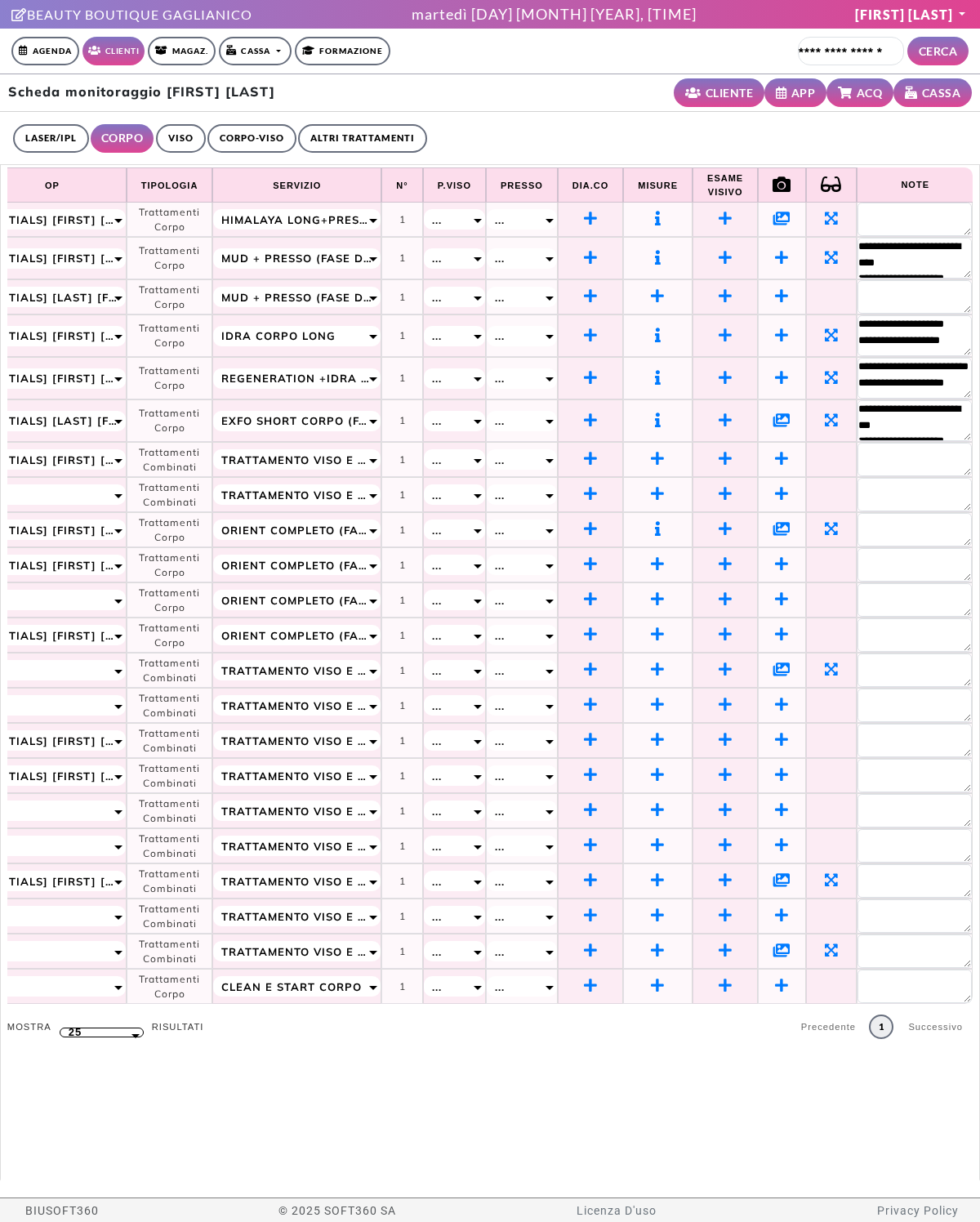 click at bounding box center (831, 257) 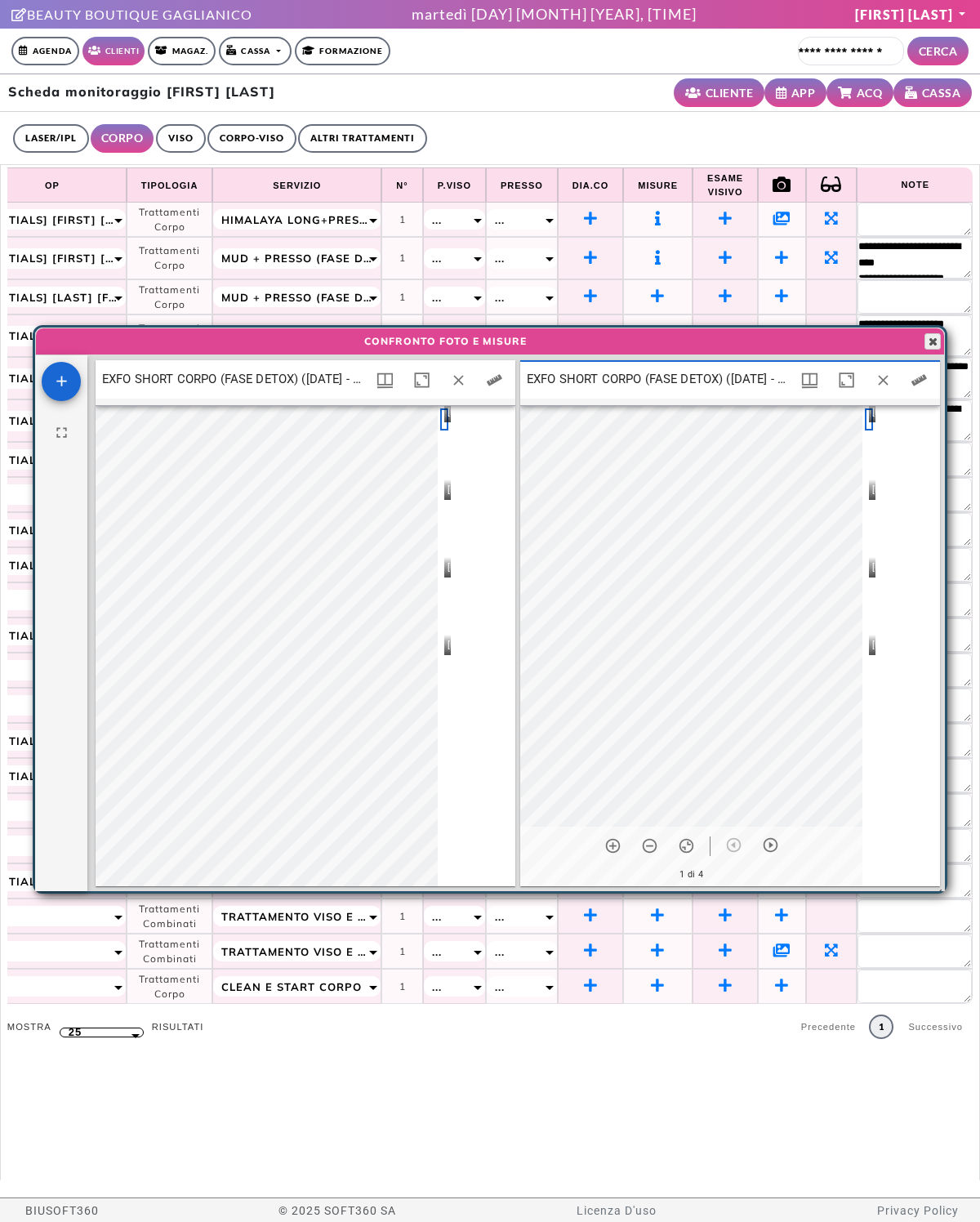 scroll, scrollTop: 13, scrollLeft: 13, axis: both 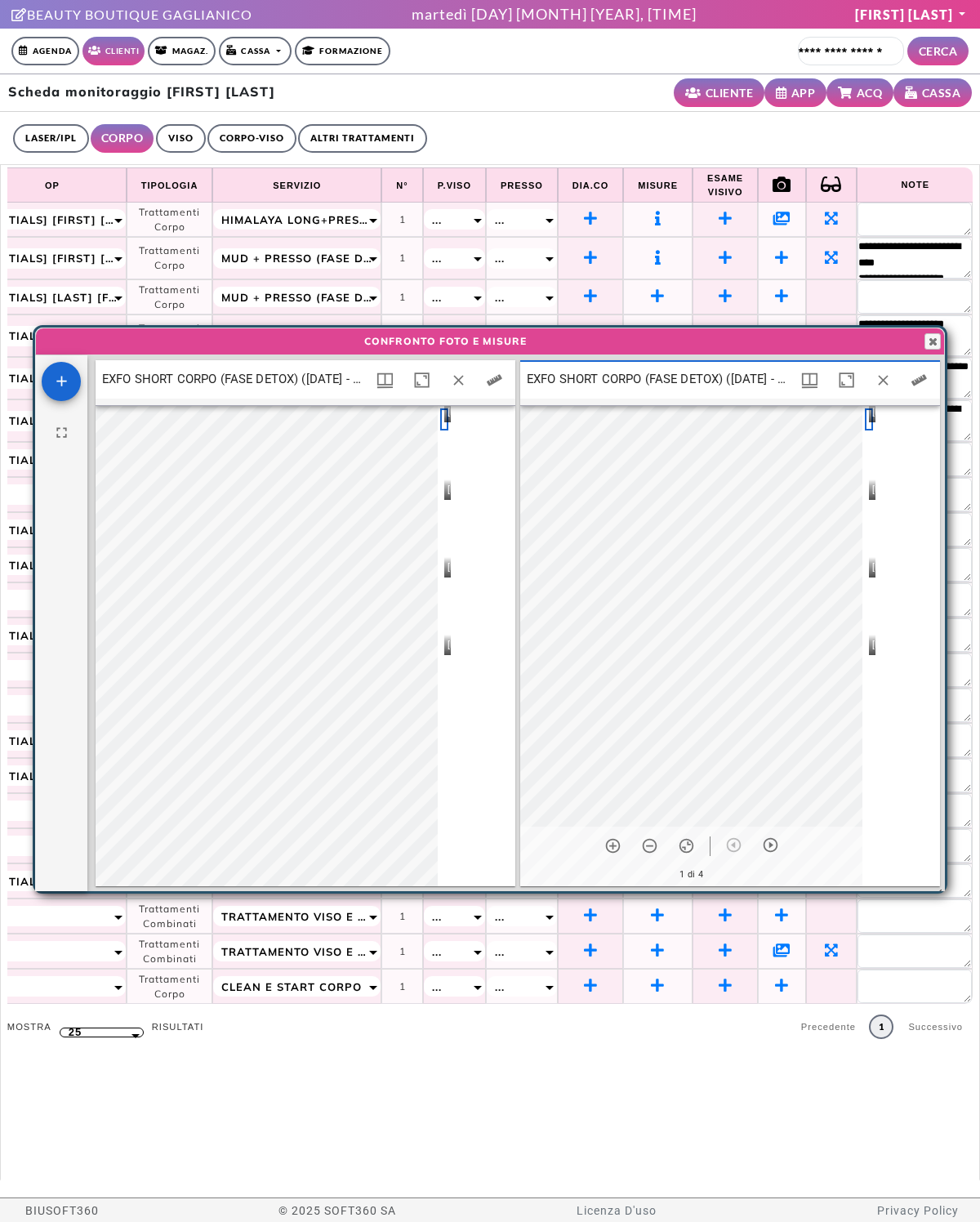 click at bounding box center (883, 380) 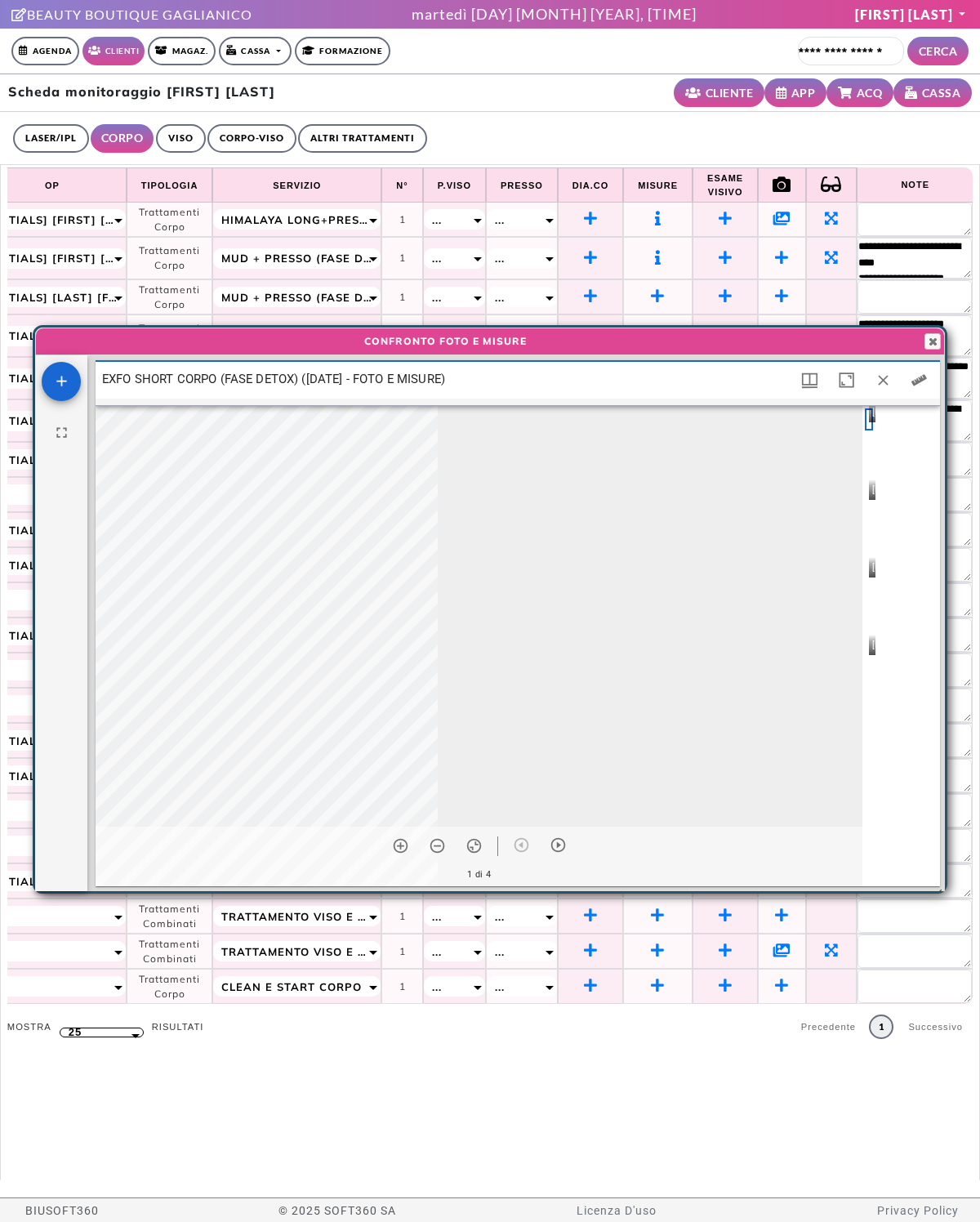 scroll, scrollTop: 8, scrollLeft: 8, axis: both 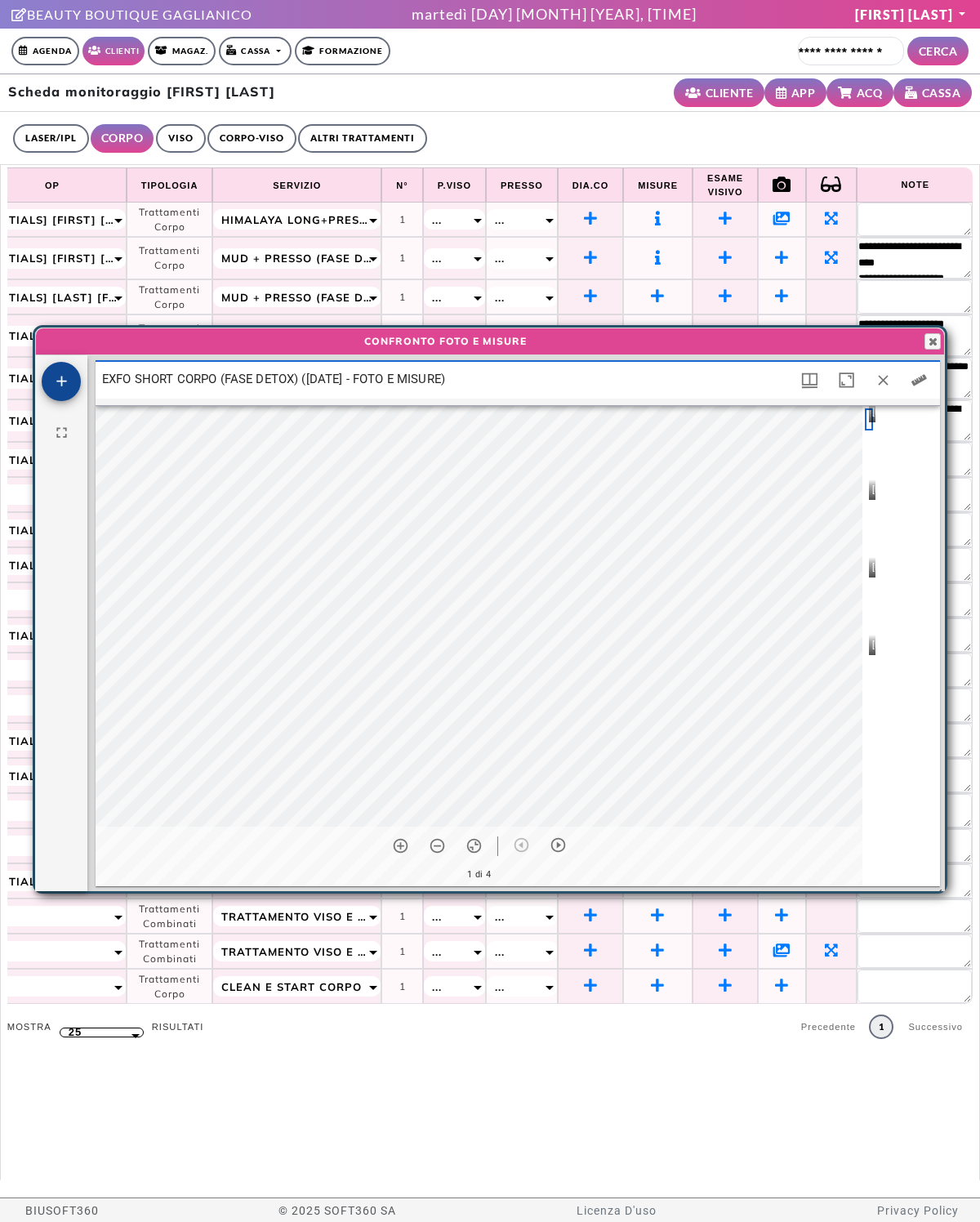 click at bounding box center (61, 381) 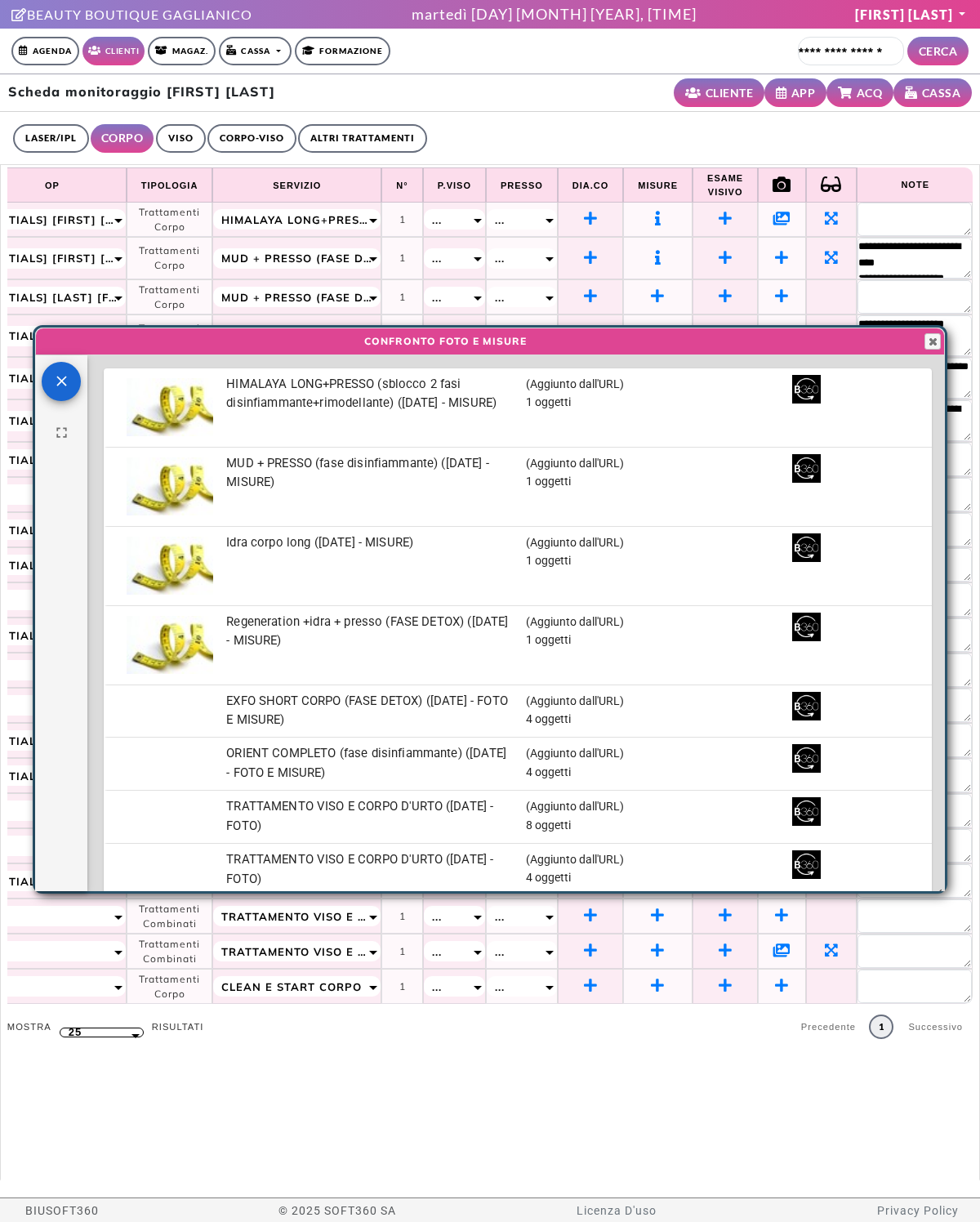 click at bounding box center [933, 341] 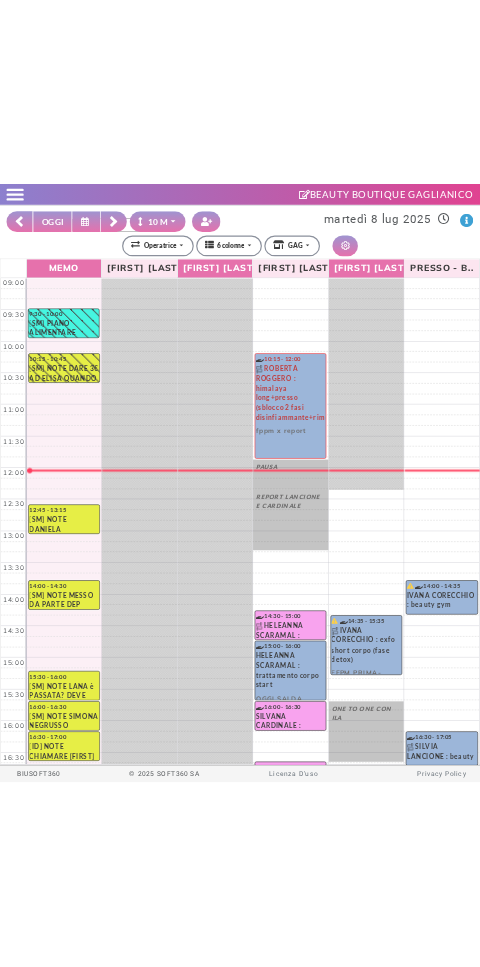 scroll, scrollTop: 0, scrollLeft: 0, axis: both 